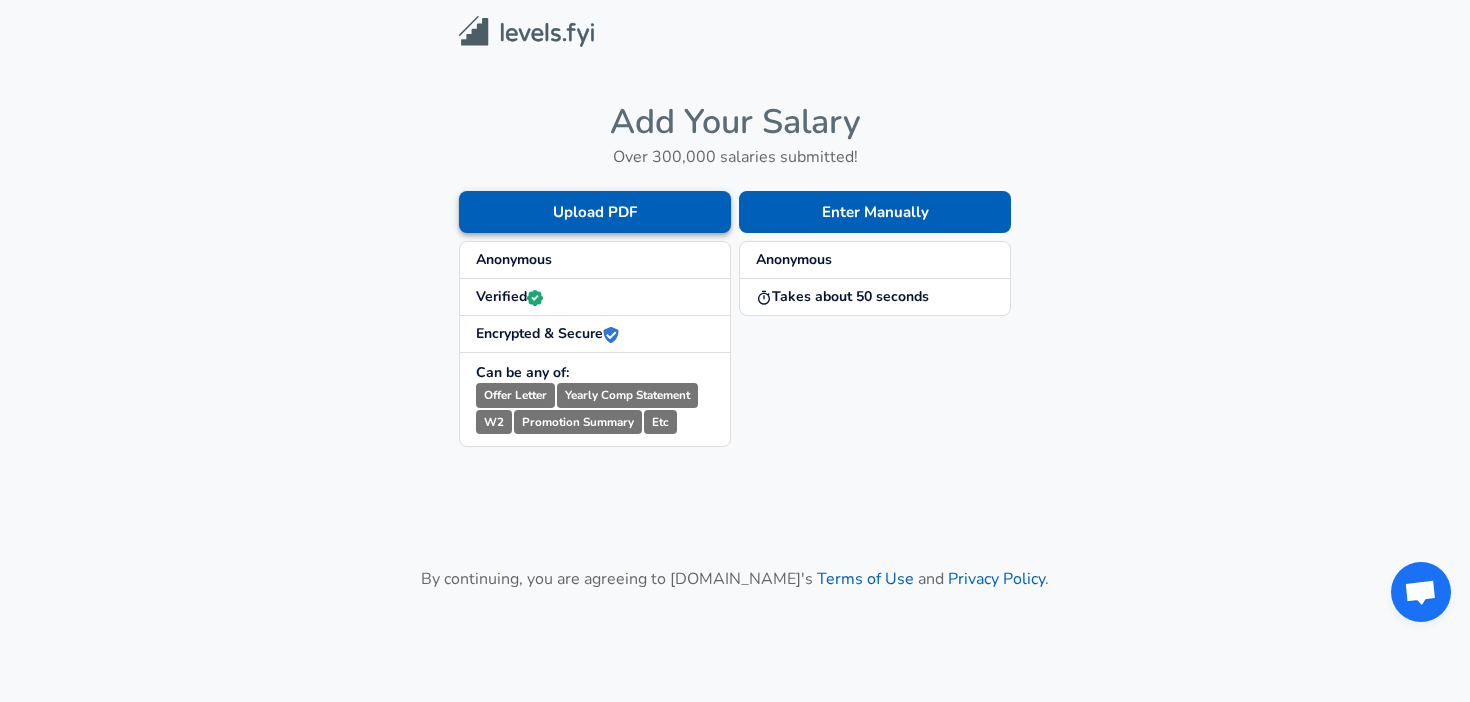 scroll, scrollTop: 0, scrollLeft: 0, axis: both 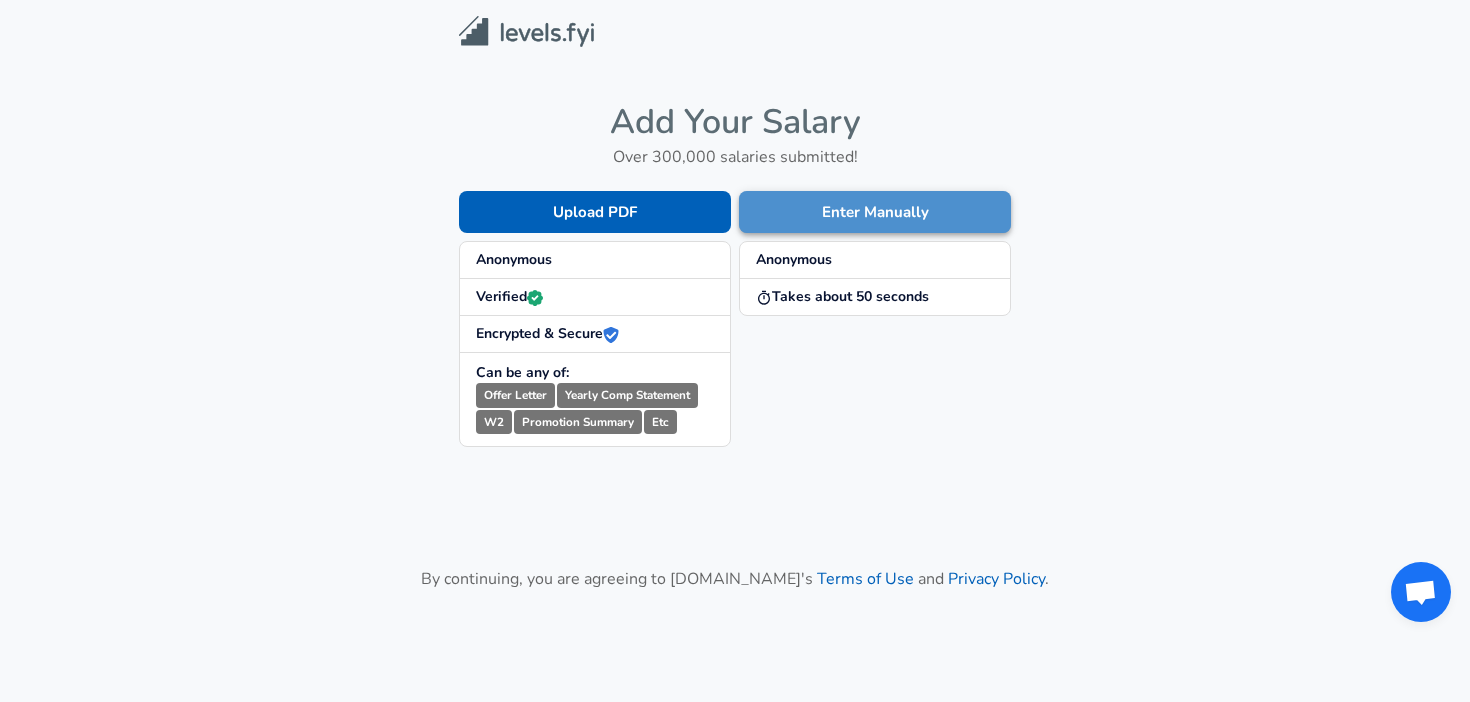 click on "Enter Manually" at bounding box center [875, 212] 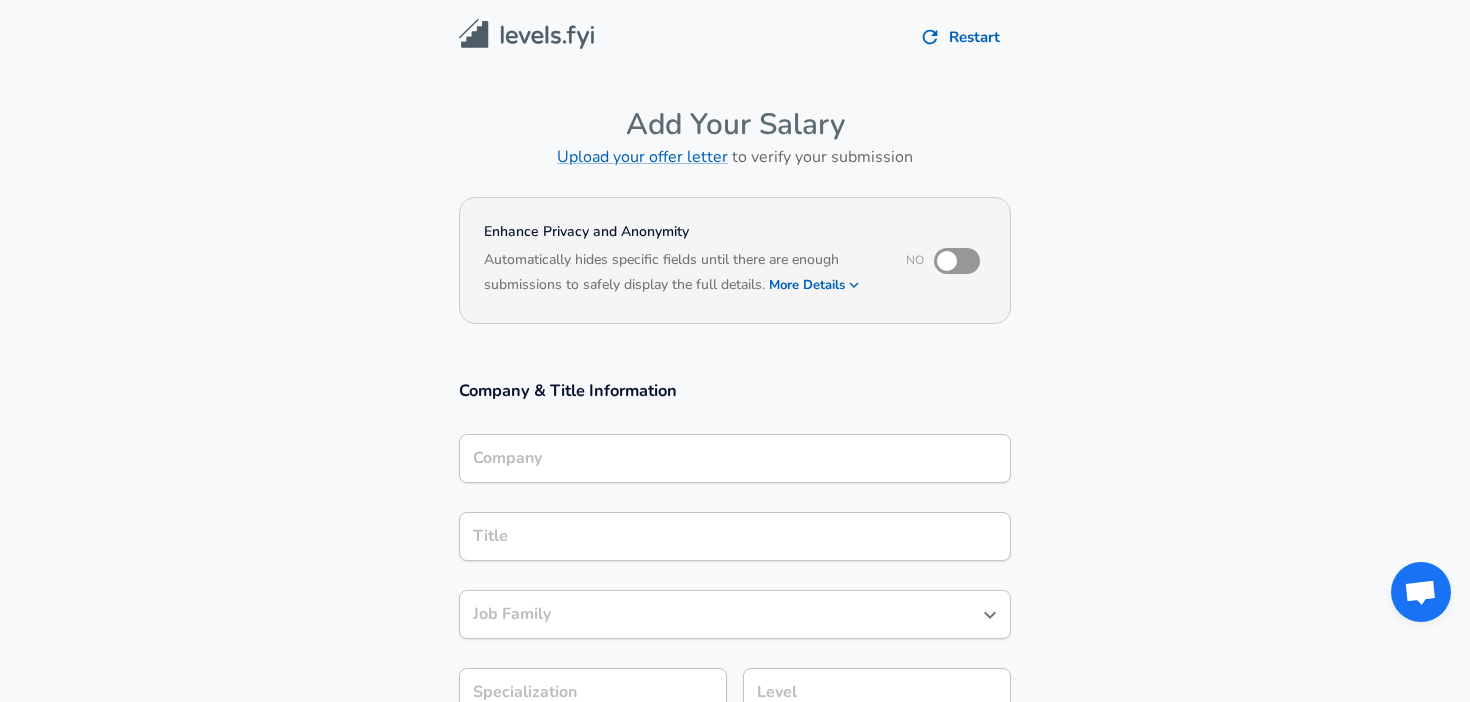 drag, startPoint x: 956, startPoint y: 261, endPoint x: 942, endPoint y: 344, distance: 84.17244 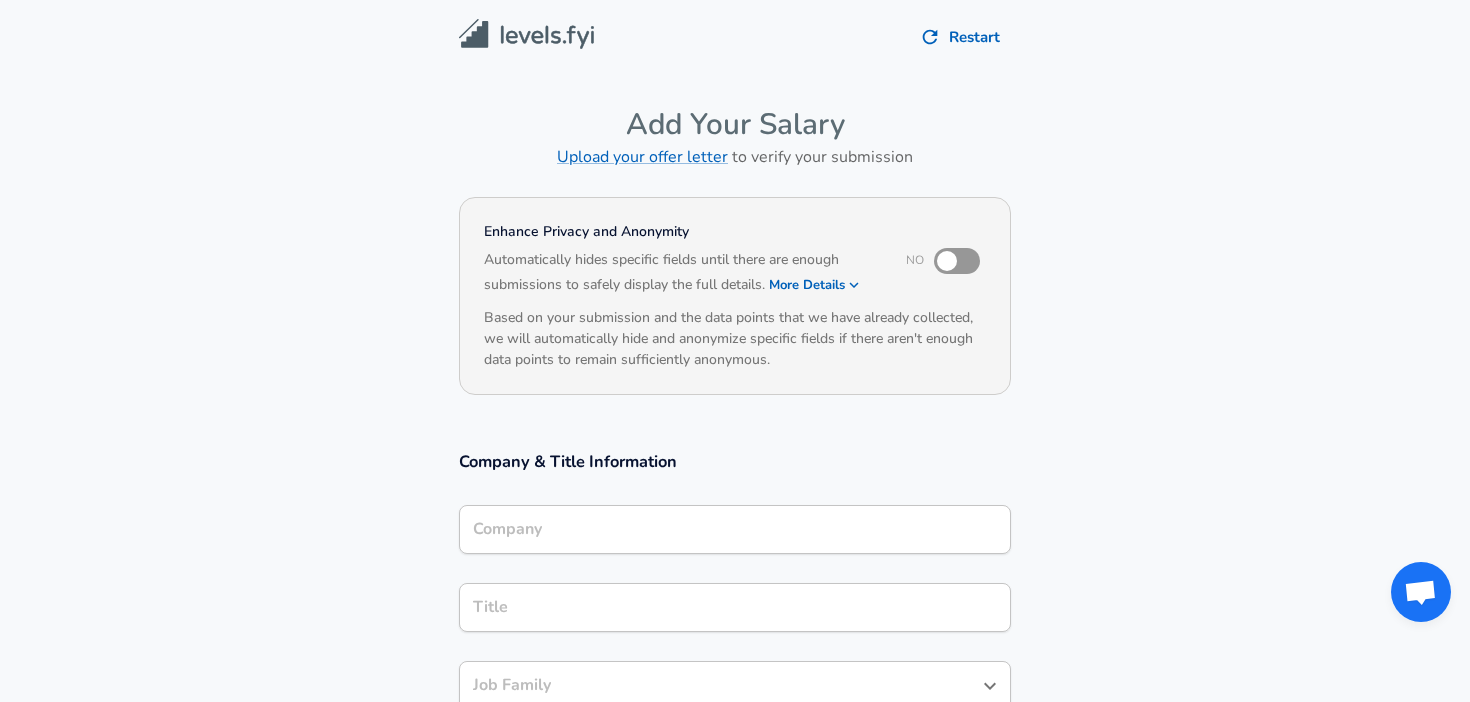 click on "More Details" at bounding box center (815, 285) 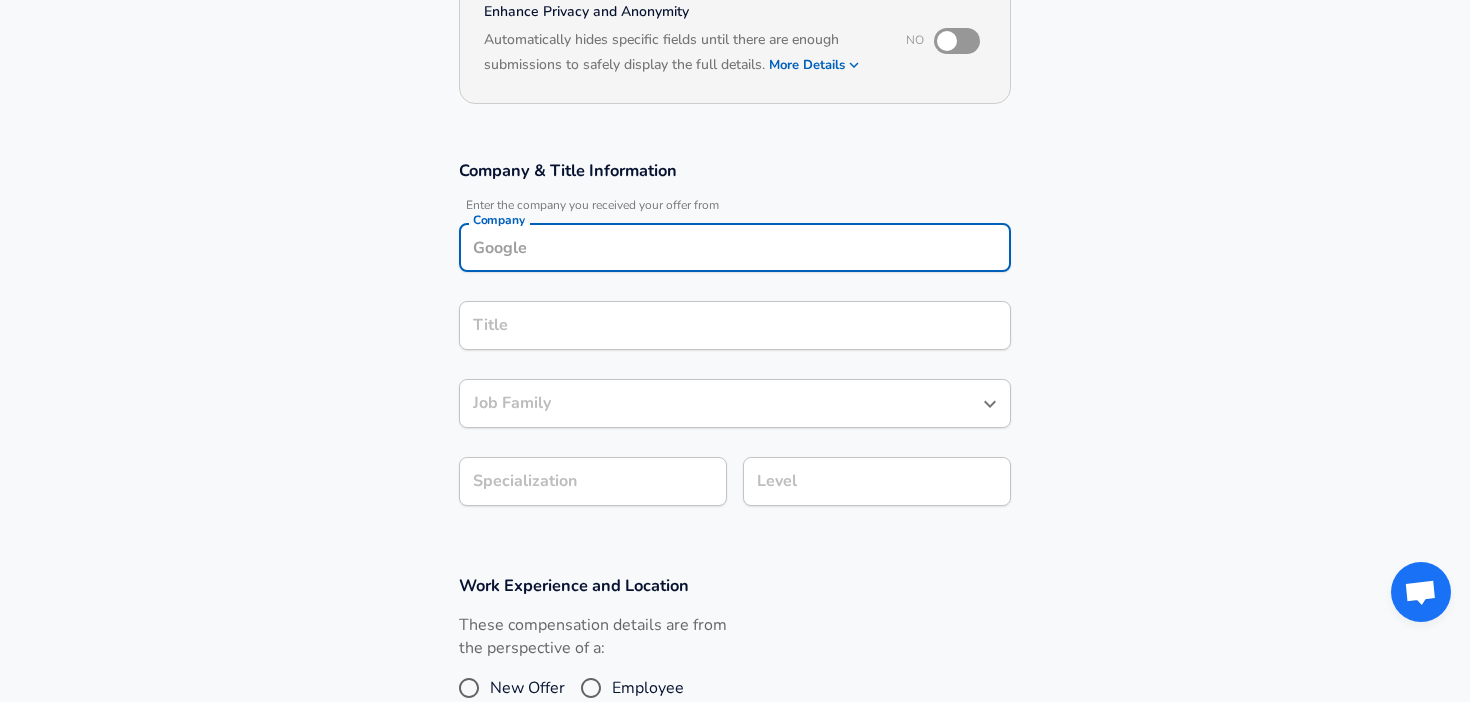 click on "Company" at bounding box center (735, 247) 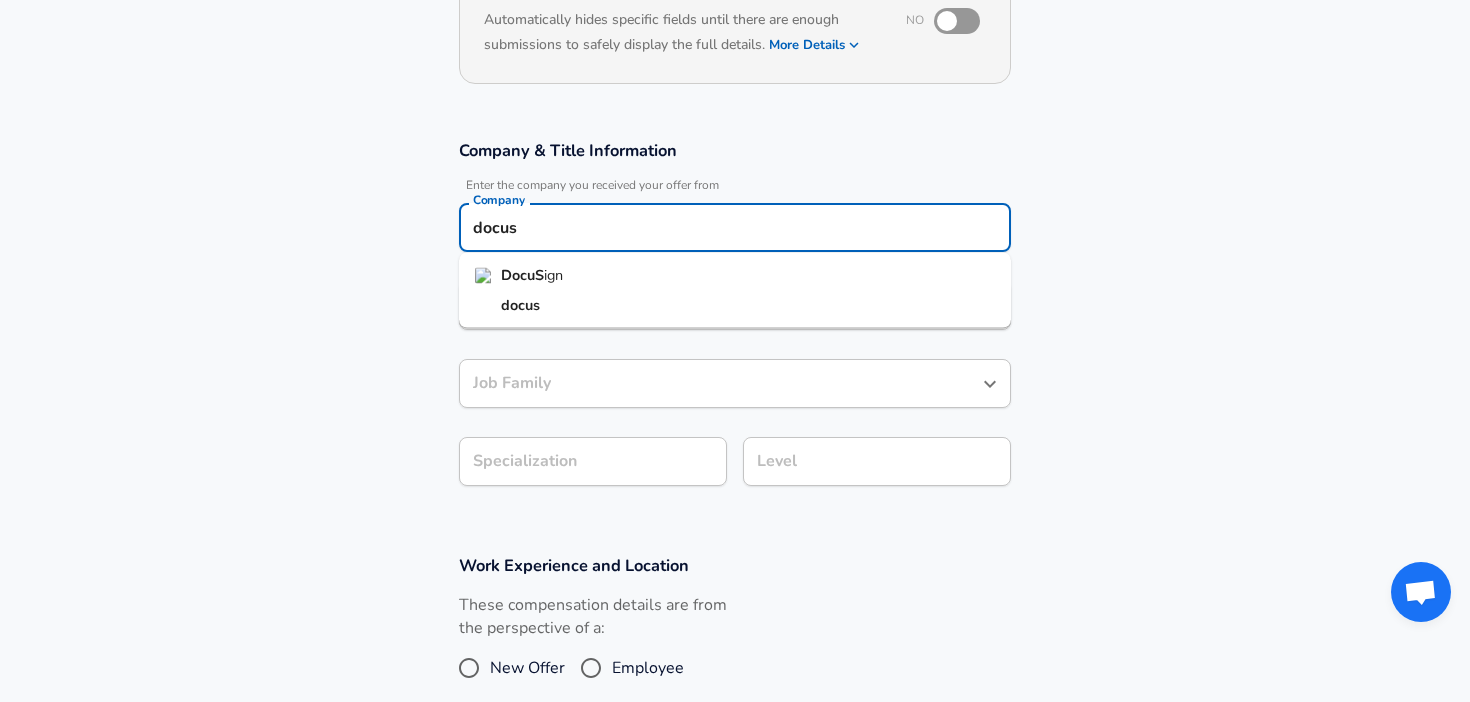 click on "DocuS ign" at bounding box center (735, 276) 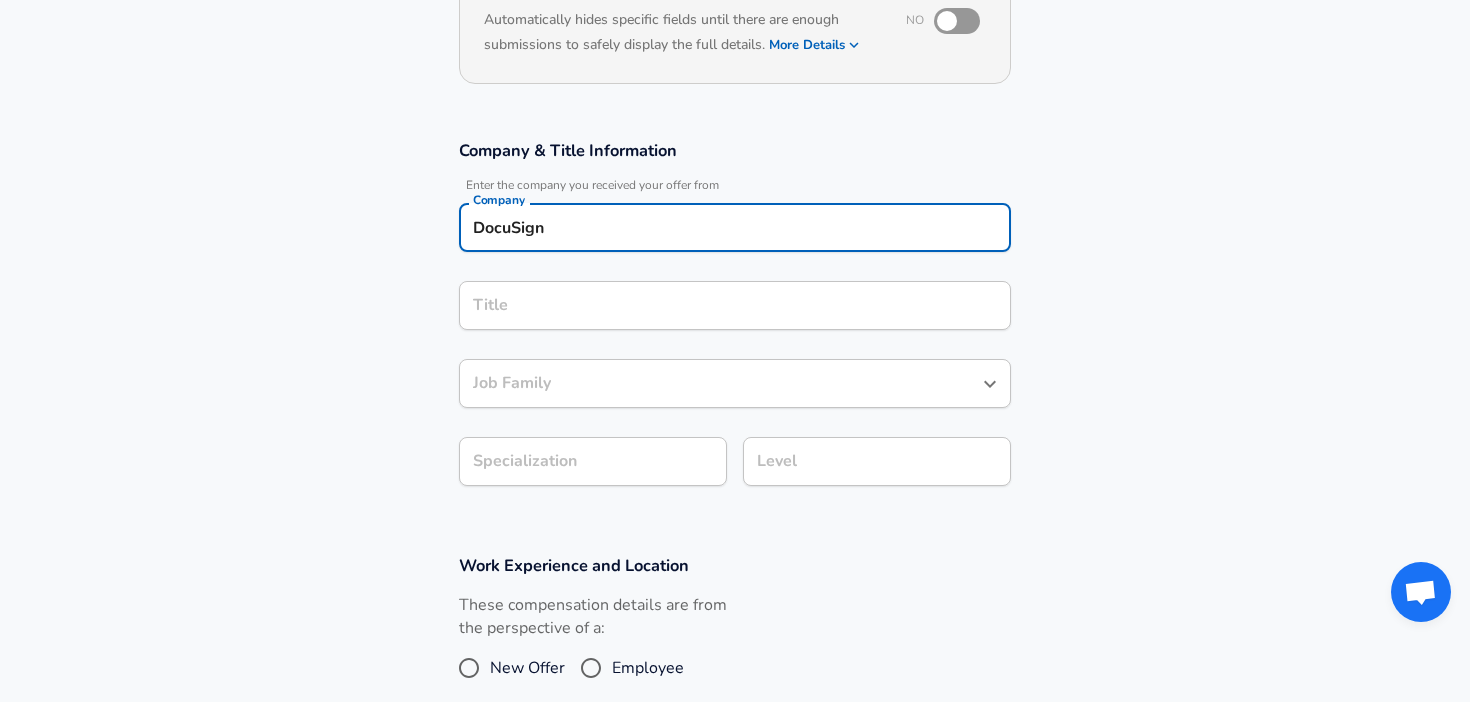 type on "DocuSign" 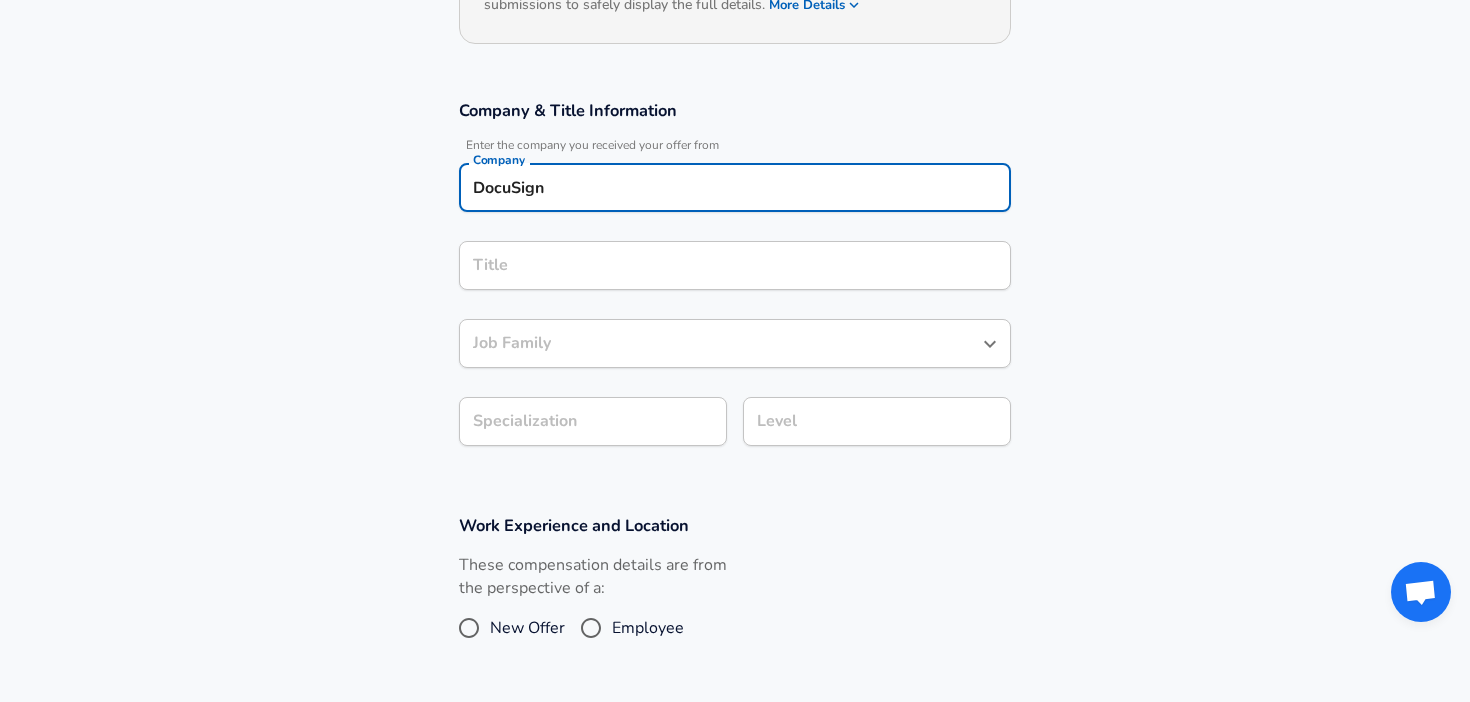 click on "Title" at bounding box center [735, 265] 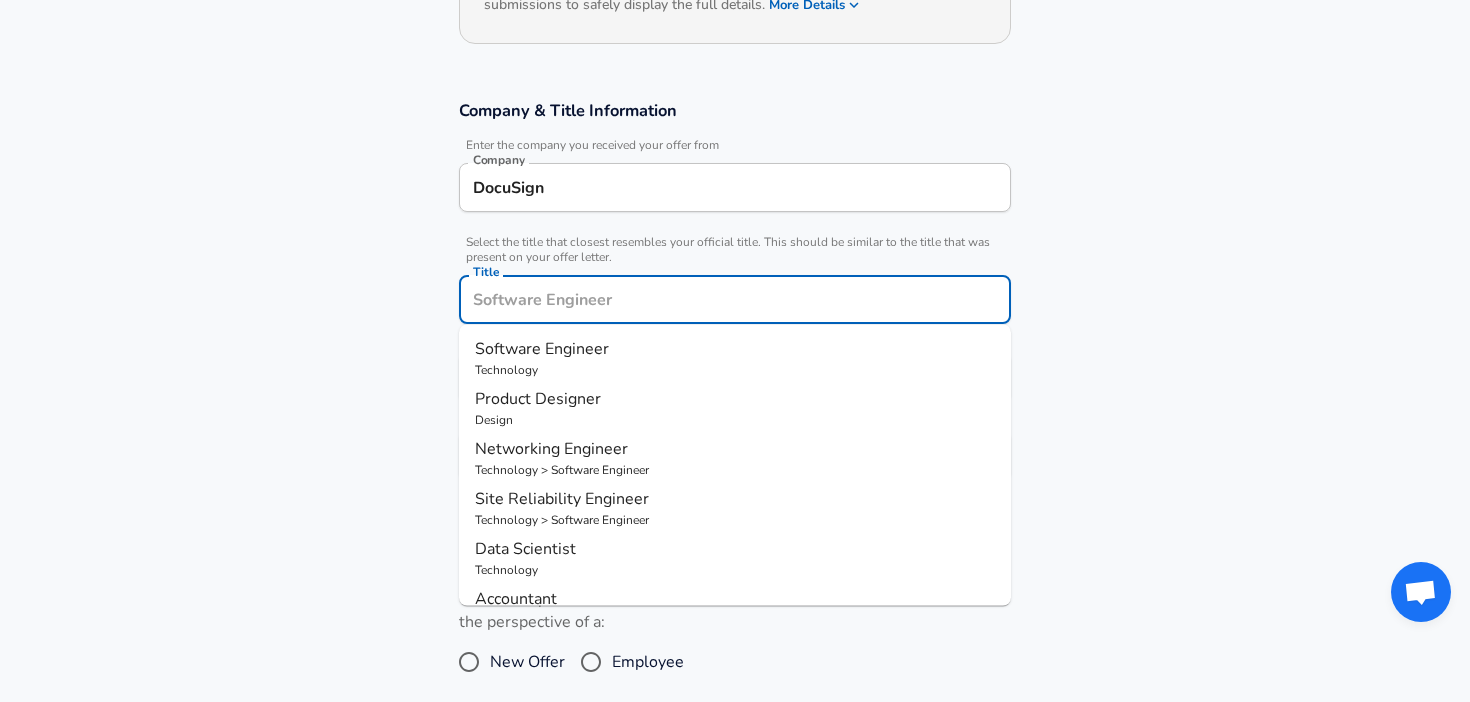 click on "Technology" at bounding box center [735, 370] 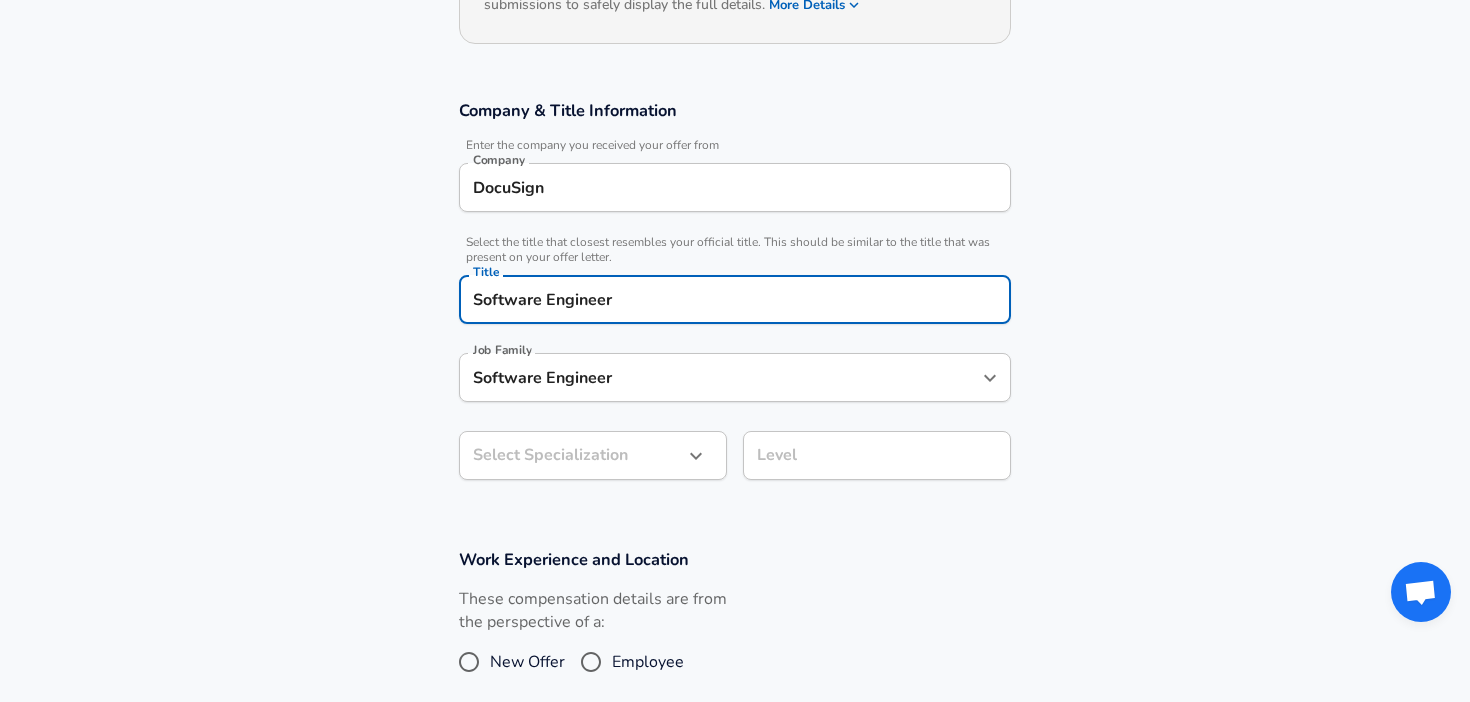 click on "Restart Add Your Salary Upload your offer letter   to verify your submission Enhance Privacy and Anonymity No Automatically hides specific fields until there are enough submissions to safely display the full details.   More Details Based on your submission and the data points that we have already collected, we will automatically hide and anonymize specific fields if there aren't enough data points to remain sufficiently anonymous. Company & Title Information   Enter the company you received your offer from Company DocuSign Company   Select the title that closest resembles your official title. This should be similar to the title that was present on your offer letter. Title Software Engineer Title Job Family Software Engineer Job Family Select Specialization ​ Select Specialization Level Level Work Experience and Location These compensation details are from the perspective of a: New Offer Employee Submit Salary By continuing, you are agreeing to [DOMAIN_NAME][PERSON_NAME]'s   Terms of Use   and   Privacy Policy . © 2017 -" at bounding box center [735, 71] 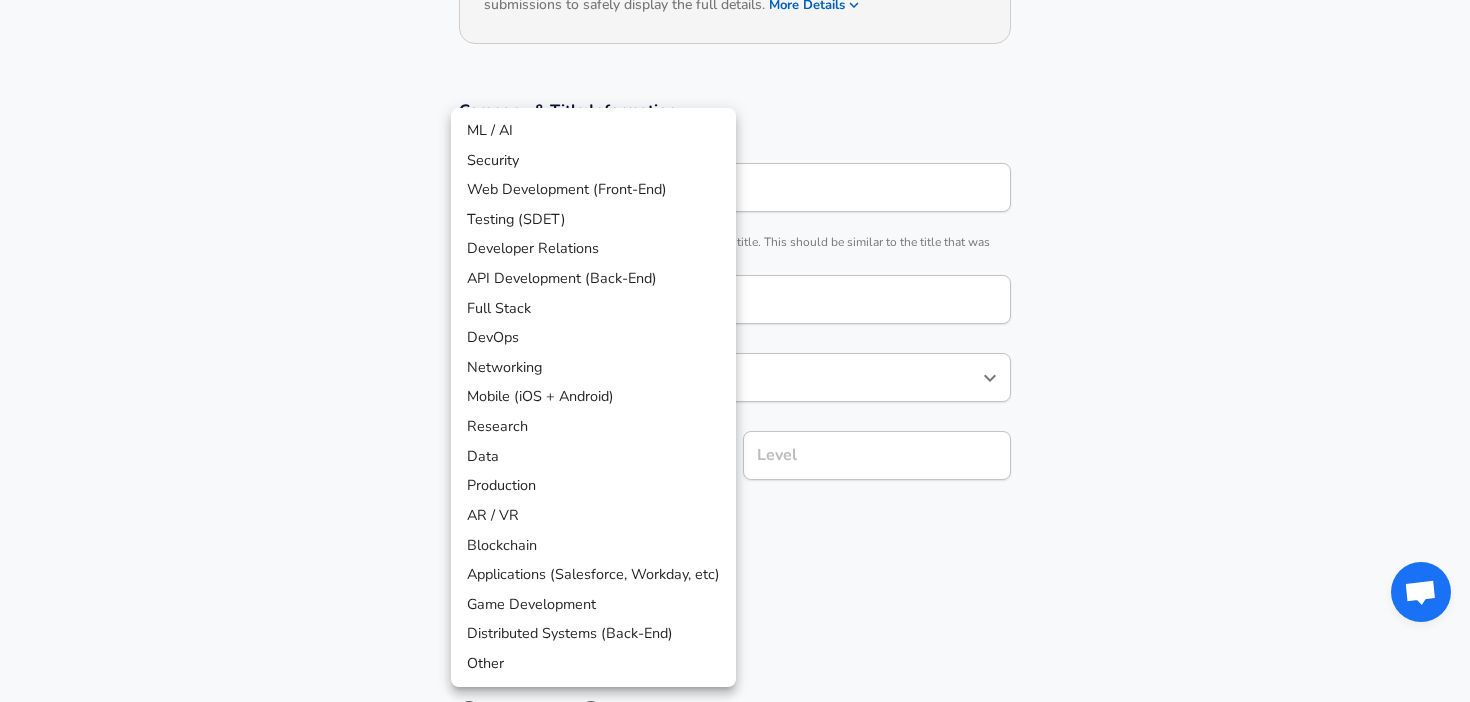 scroll, scrollTop: 340, scrollLeft: 0, axis: vertical 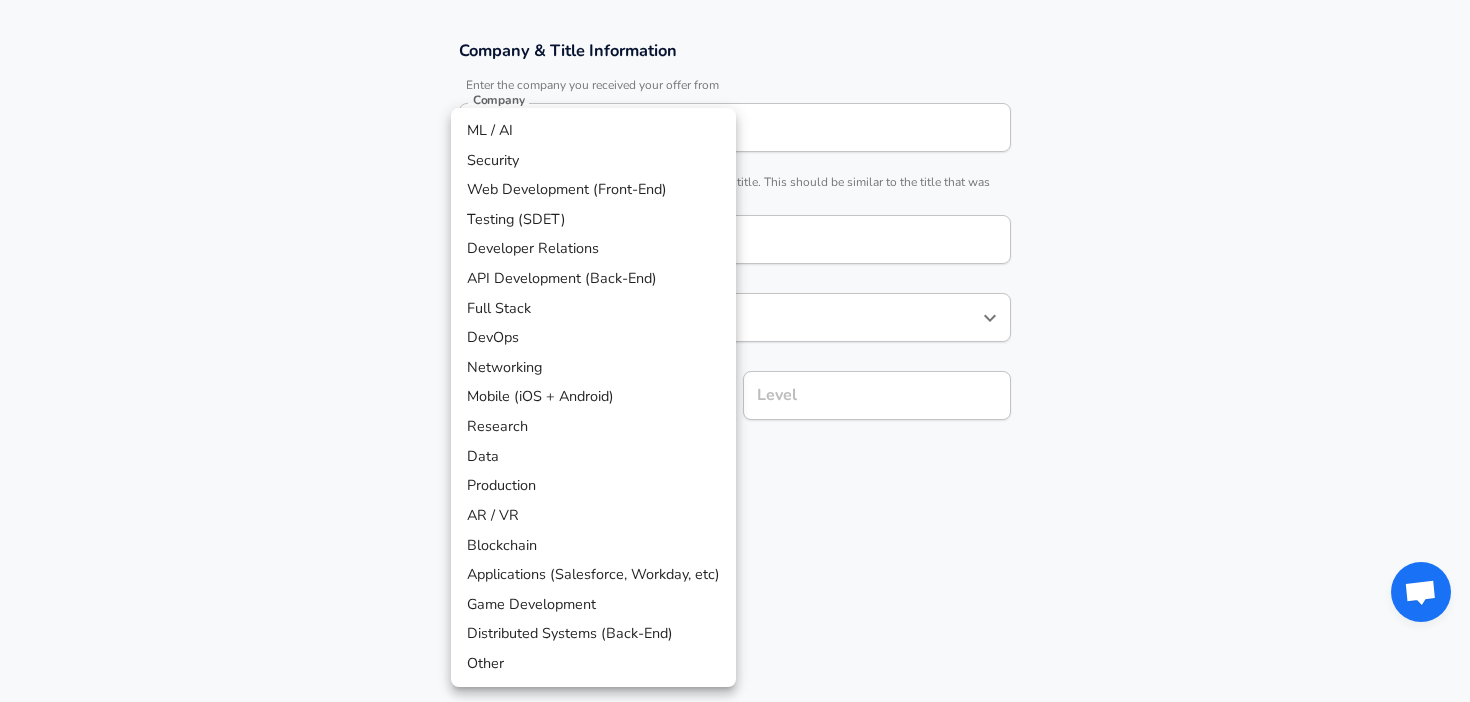 click on "Distributed Systems (Back-End)" at bounding box center (593, 634) 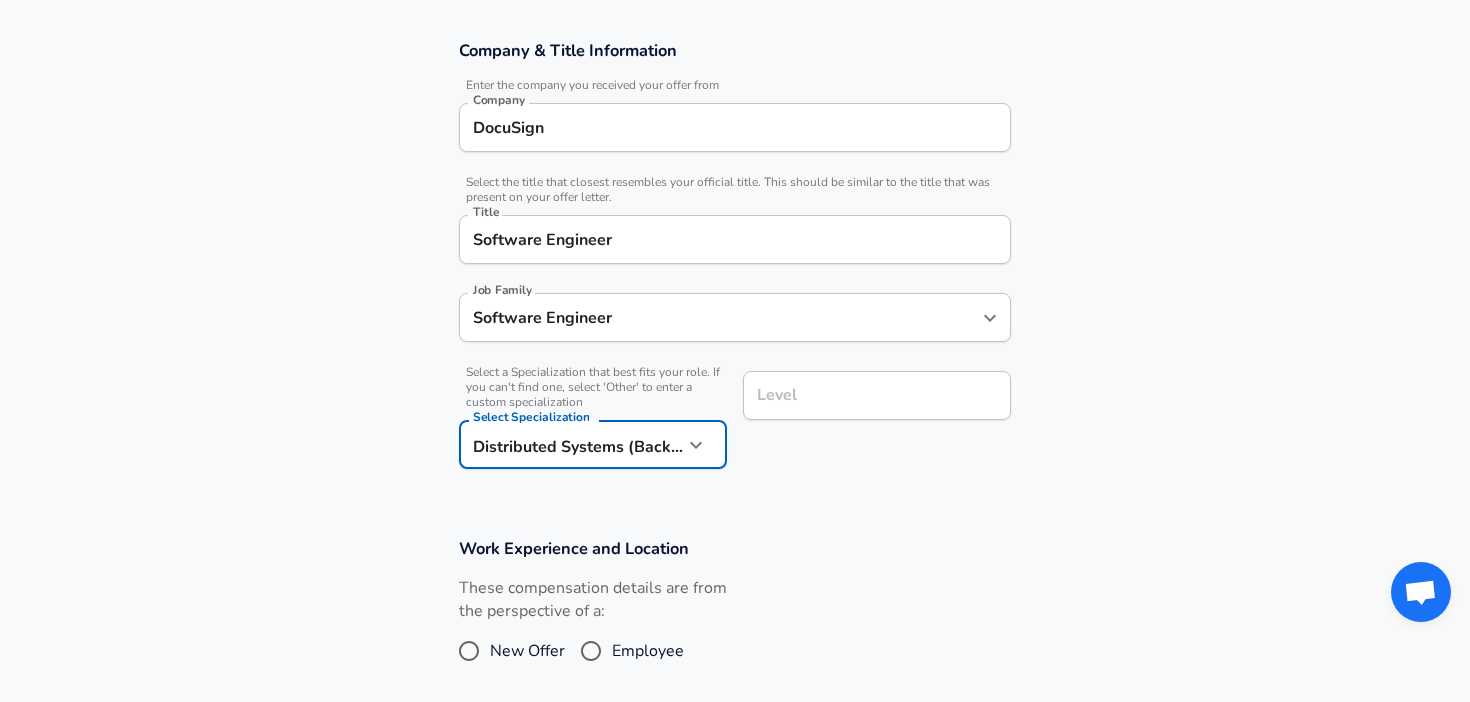 click on "Level" at bounding box center (877, 395) 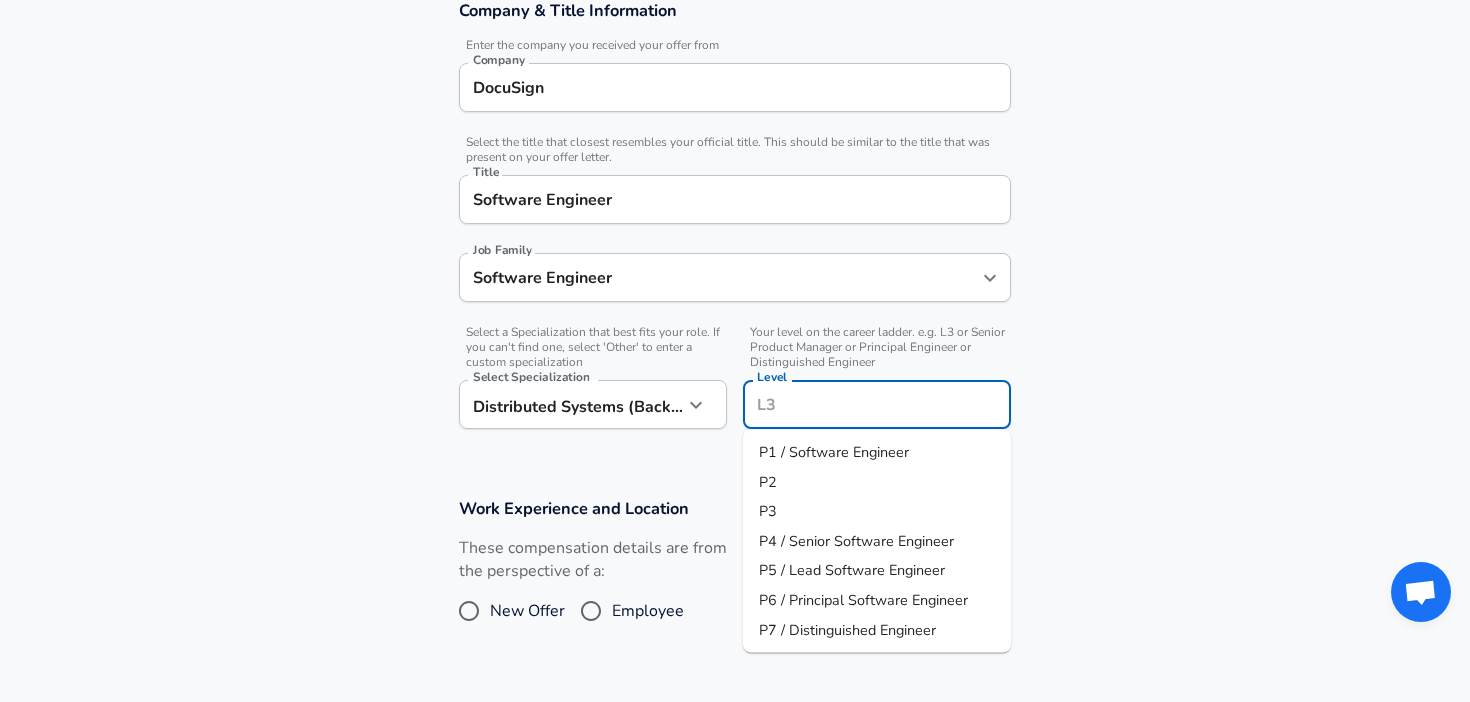 click on "P3" at bounding box center [877, 512] 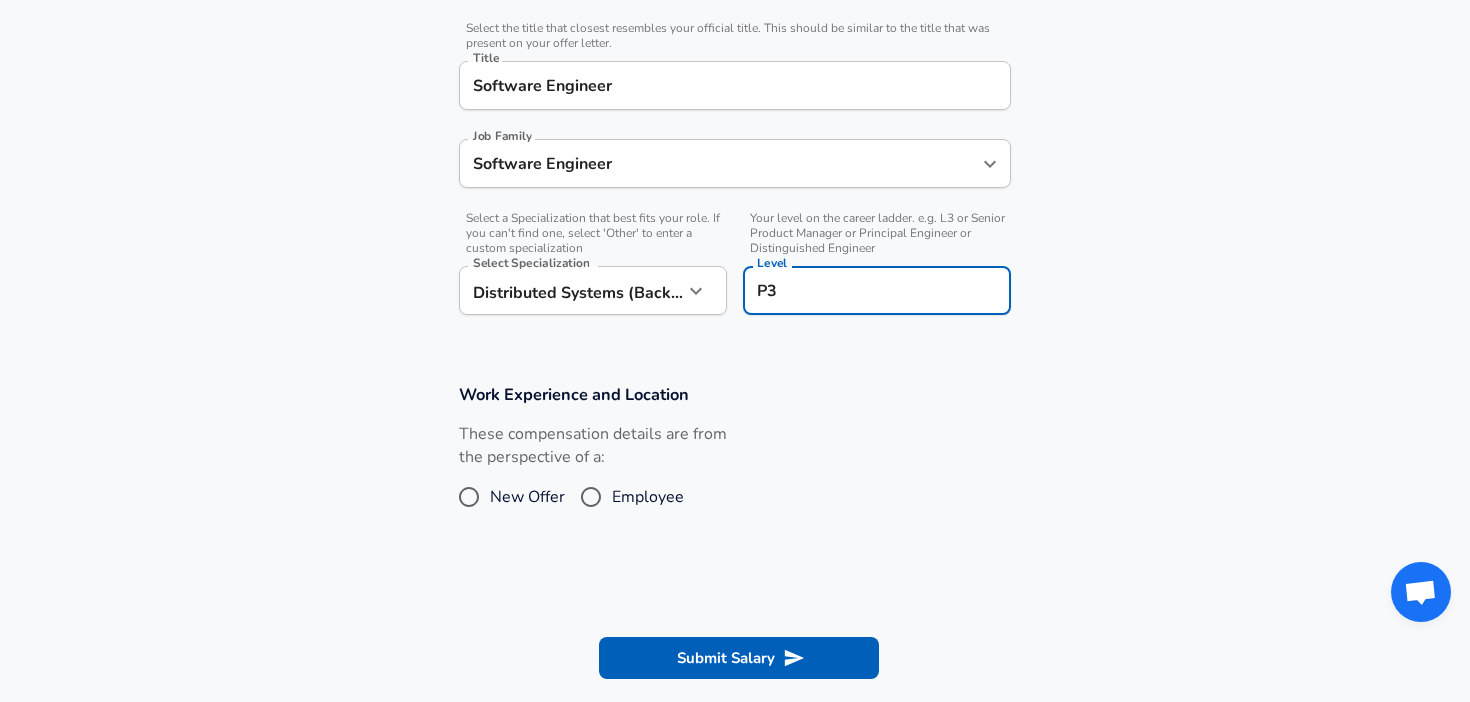 scroll, scrollTop: 515, scrollLeft: 0, axis: vertical 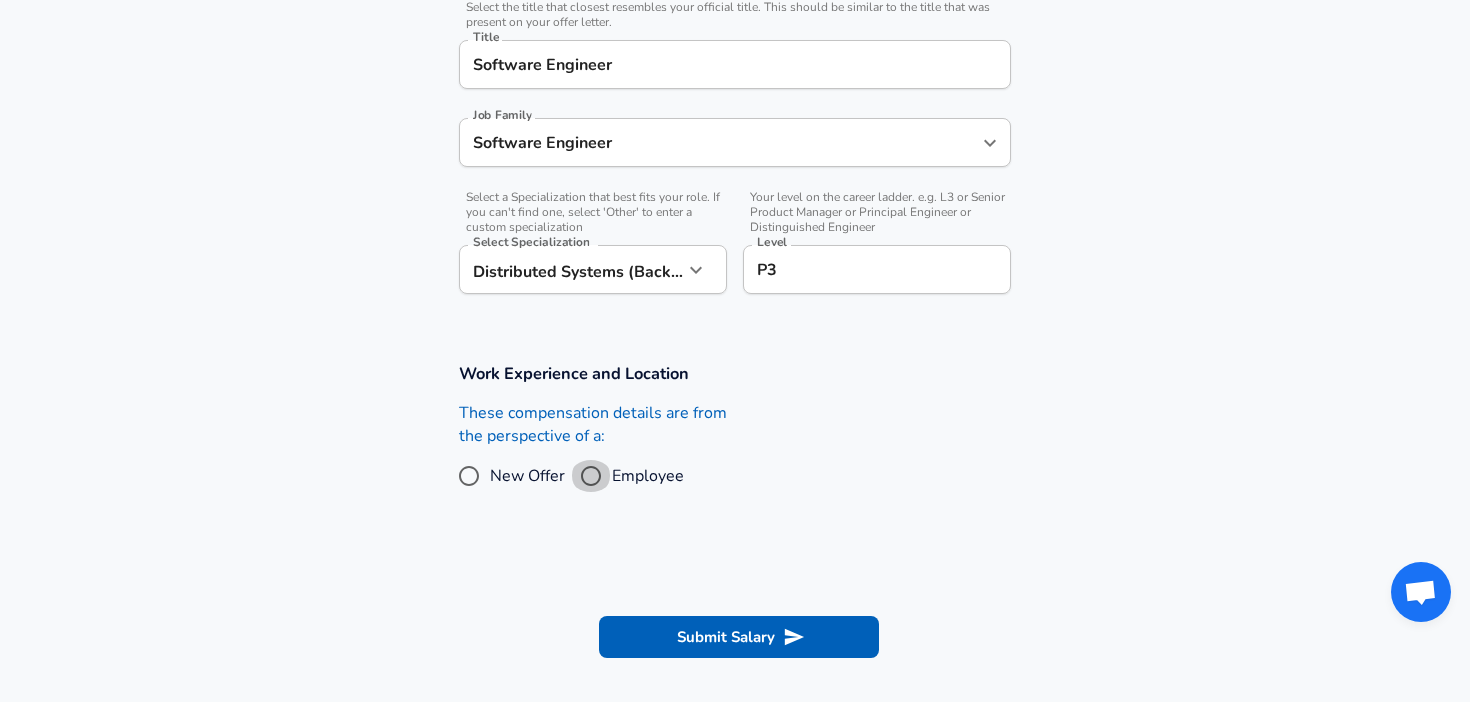 click on "Employee" at bounding box center (591, 476) 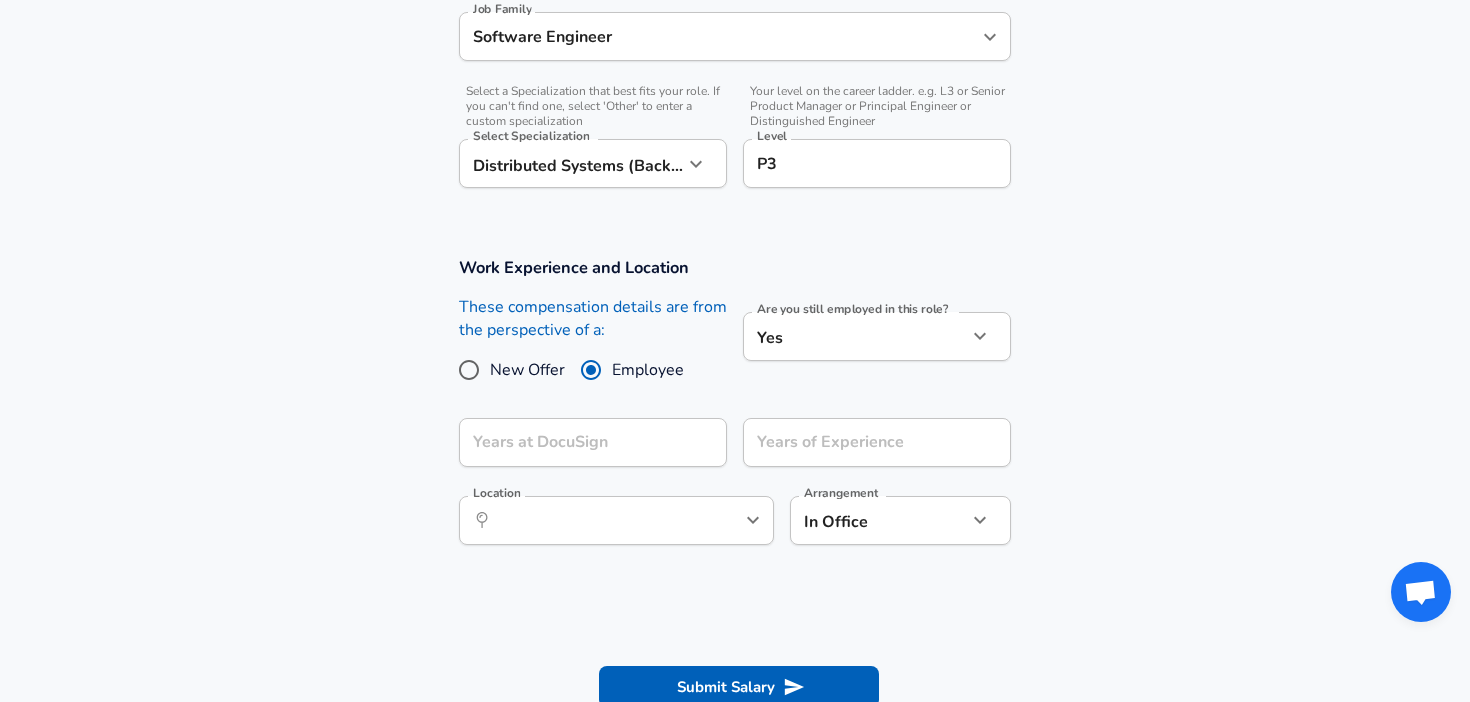 scroll, scrollTop: 624, scrollLeft: 0, axis: vertical 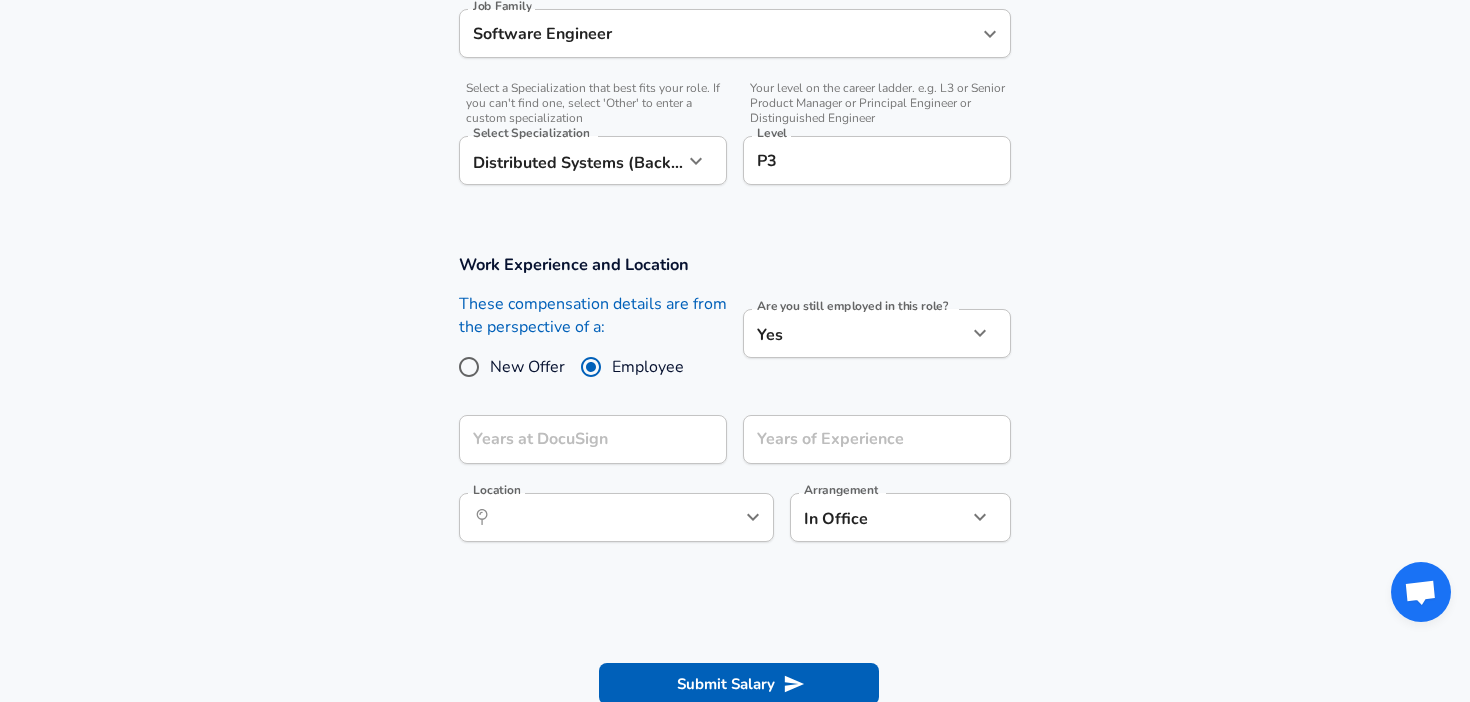 click on "Restart Add Your Salary Upload your offer letter   to verify your submission Enhance Privacy and Anonymity No Automatically hides specific fields until there are enough submissions to safely display the full details.   More Details Based on your submission and the data points that we have already collected, we will automatically hide and anonymize specific fields if there aren't enough data points to remain sufficiently anonymous. Company & Title Information   Enter the company you received your offer from Company DocuSign Company   Select the title that closest resembles your official title. This should be similar to the title that was present on your offer letter. Title Software Engineer Title Job Family Software Engineer Job Family   Select a Specialization that best fits your role. If you can't find one, select 'Other' to enter a custom specialization Select Specialization Distributed Systems (Back-End) Distributed Systems (Back-End) Select Specialization   Level P3 Level Work Experience and Location Yes" at bounding box center [735, -273] 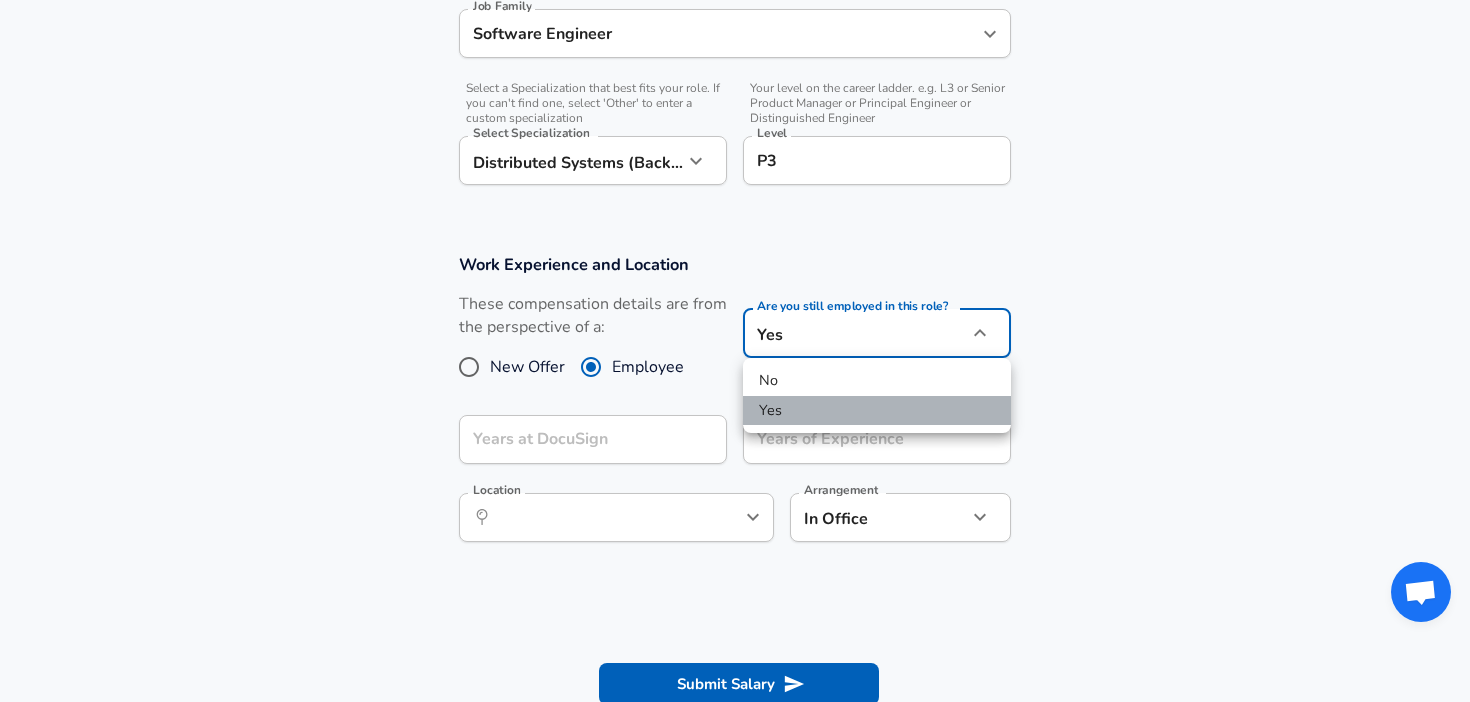 click on "Yes" at bounding box center (877, 411) 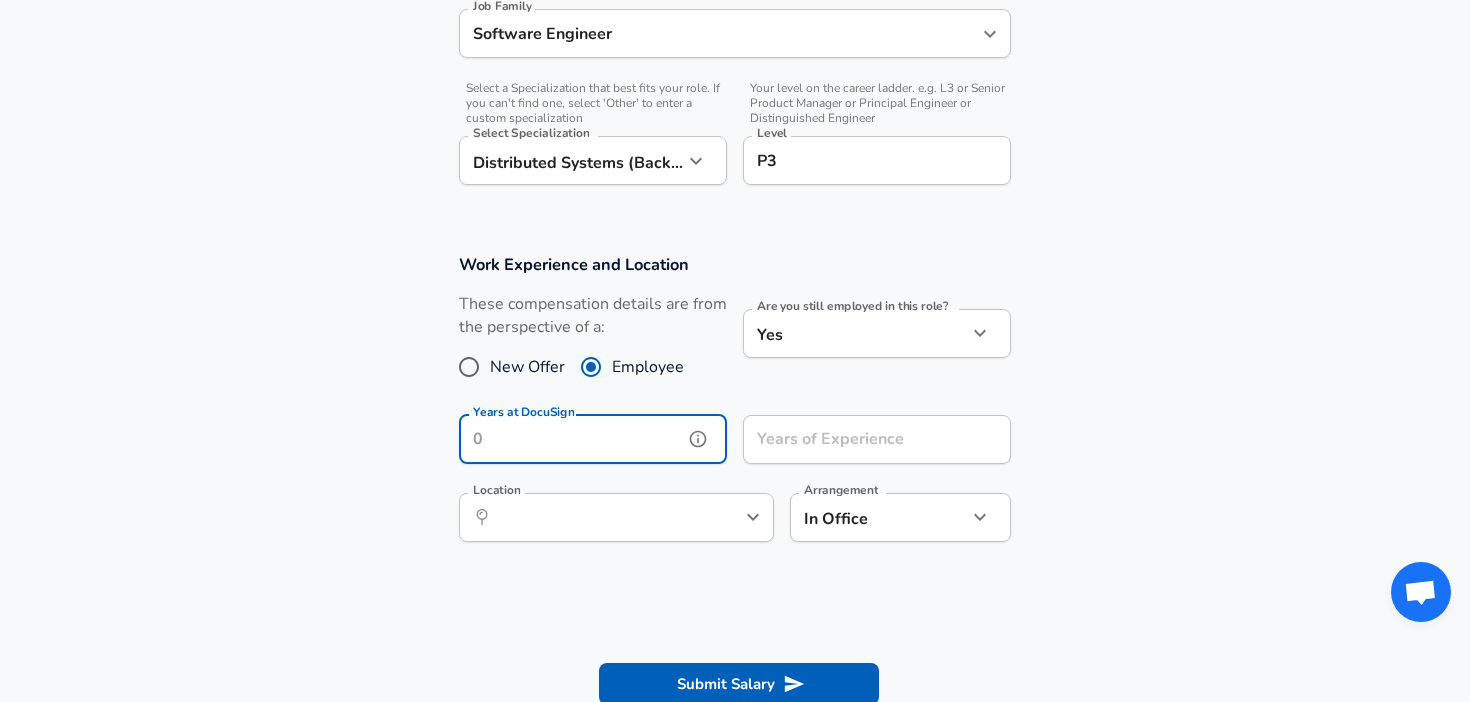 click on "Years at DocuSign" at bounding box center (571, 439) 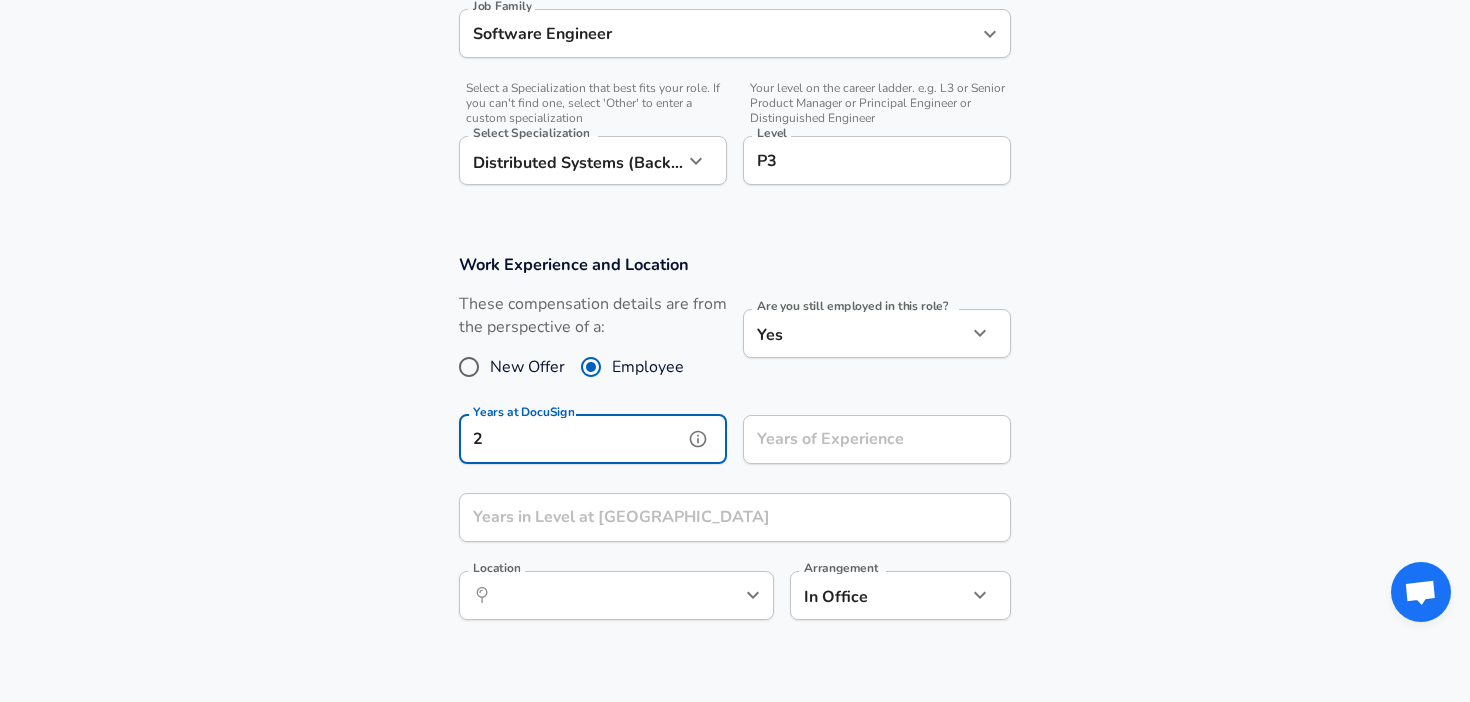 type on "2" 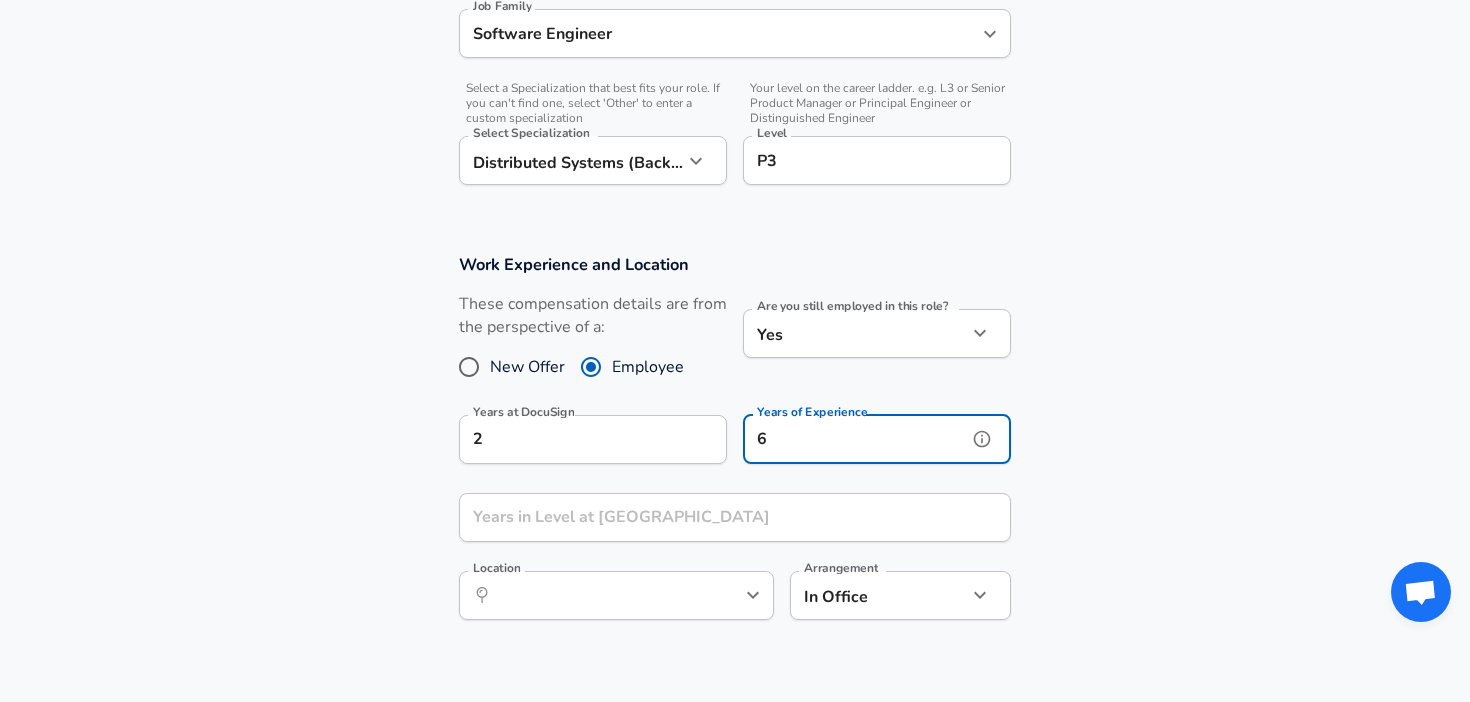 type on "6" 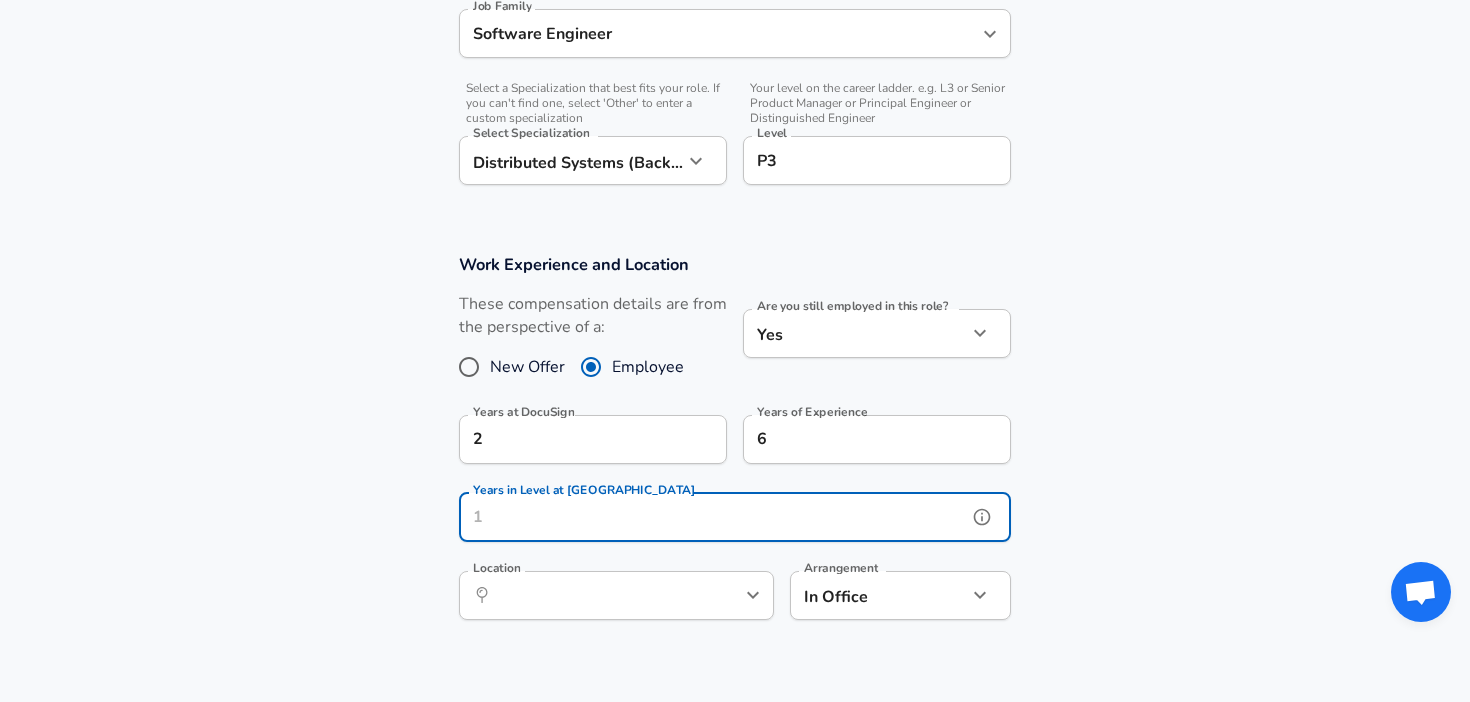 click on "Years in Level at DocuSign Years in Level at [GEOGRAPHIC_DATA]" at bounding box center [735, 520] 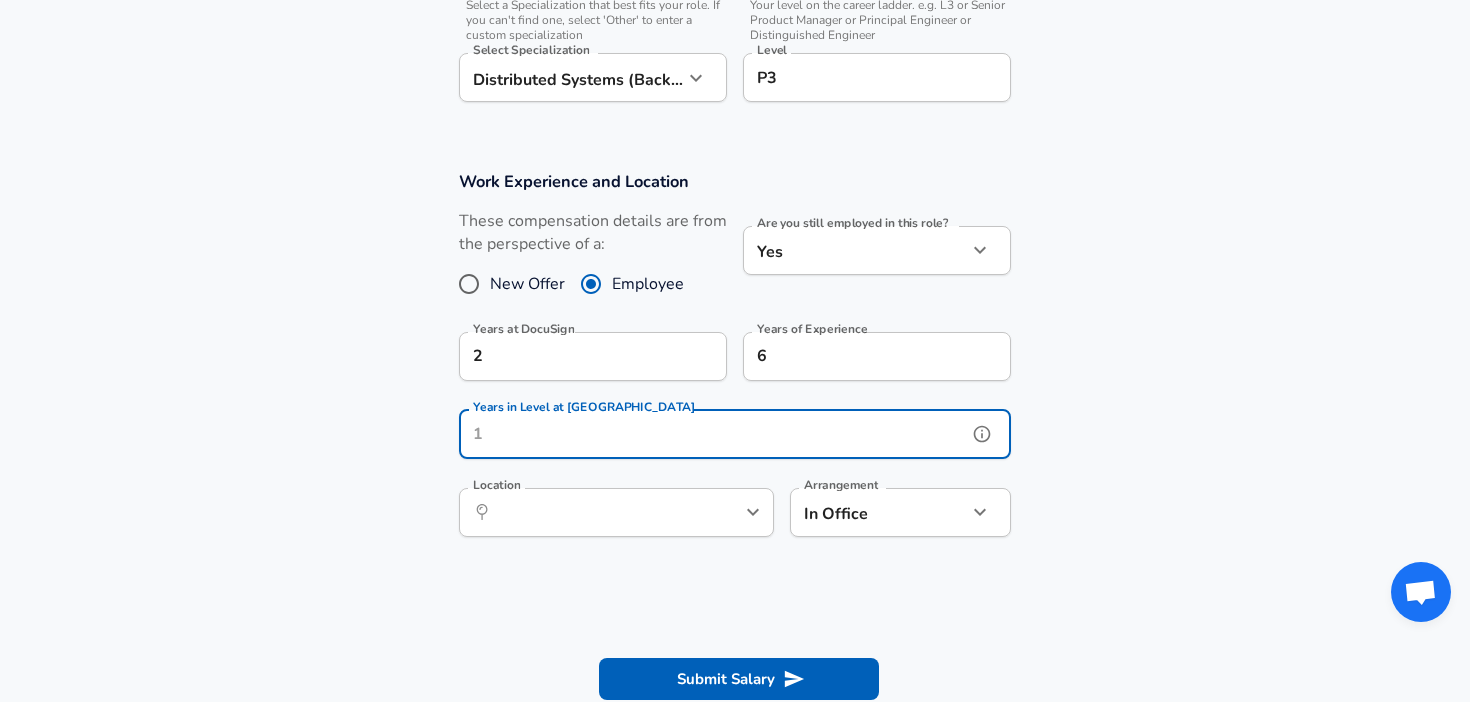 scroll, scrollTop: 709, scrollLeft: 0, axis: vertical 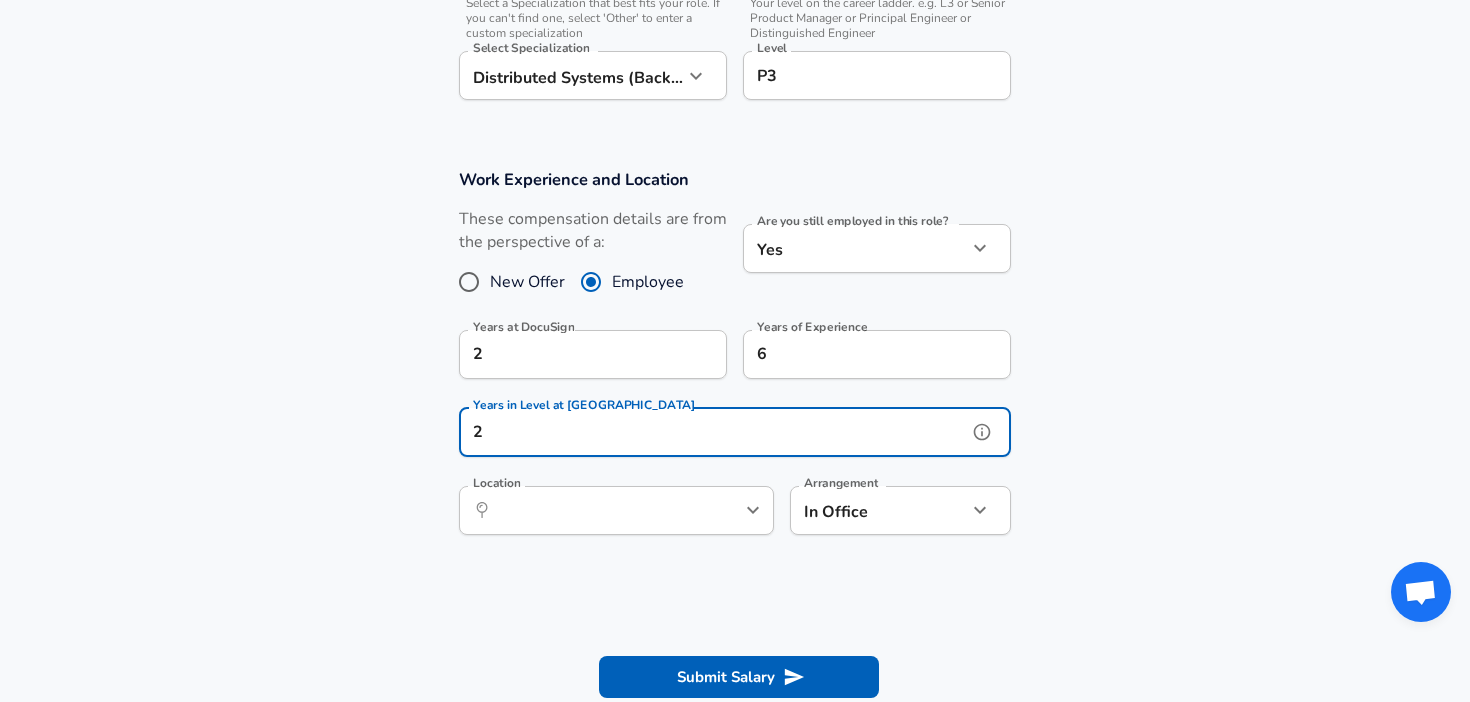 type on "2" 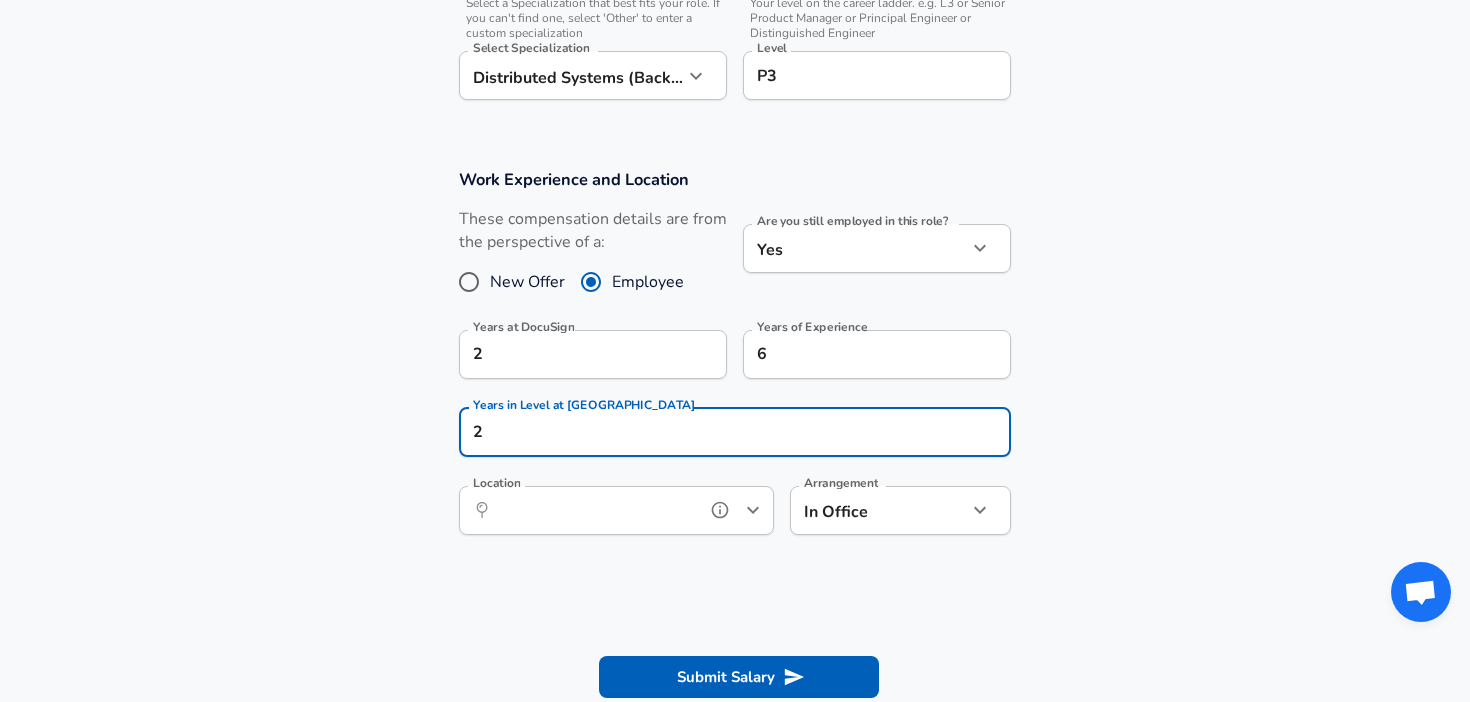 click on "Location" at bounding box center [594, 510] 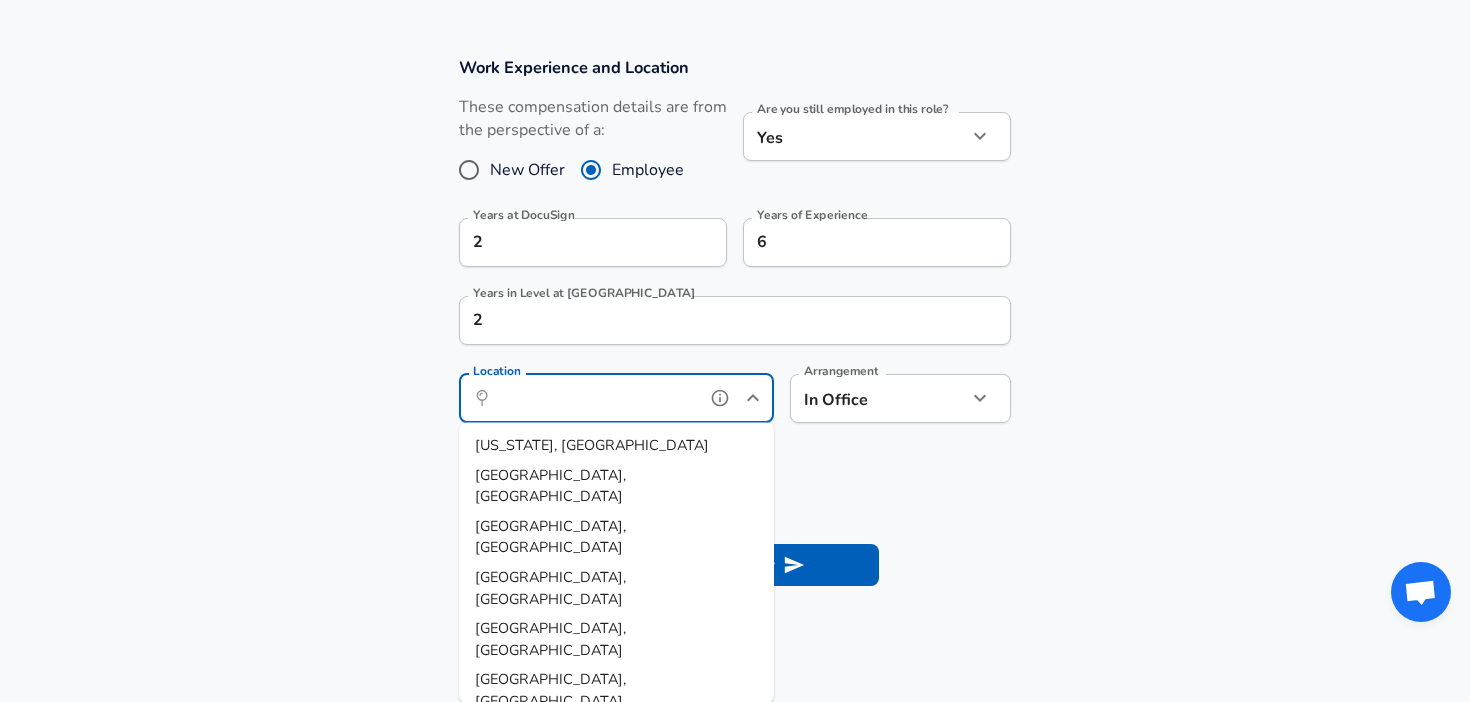 scroll, scrollTop: 844, scrollLeft: 0, axis: vertical 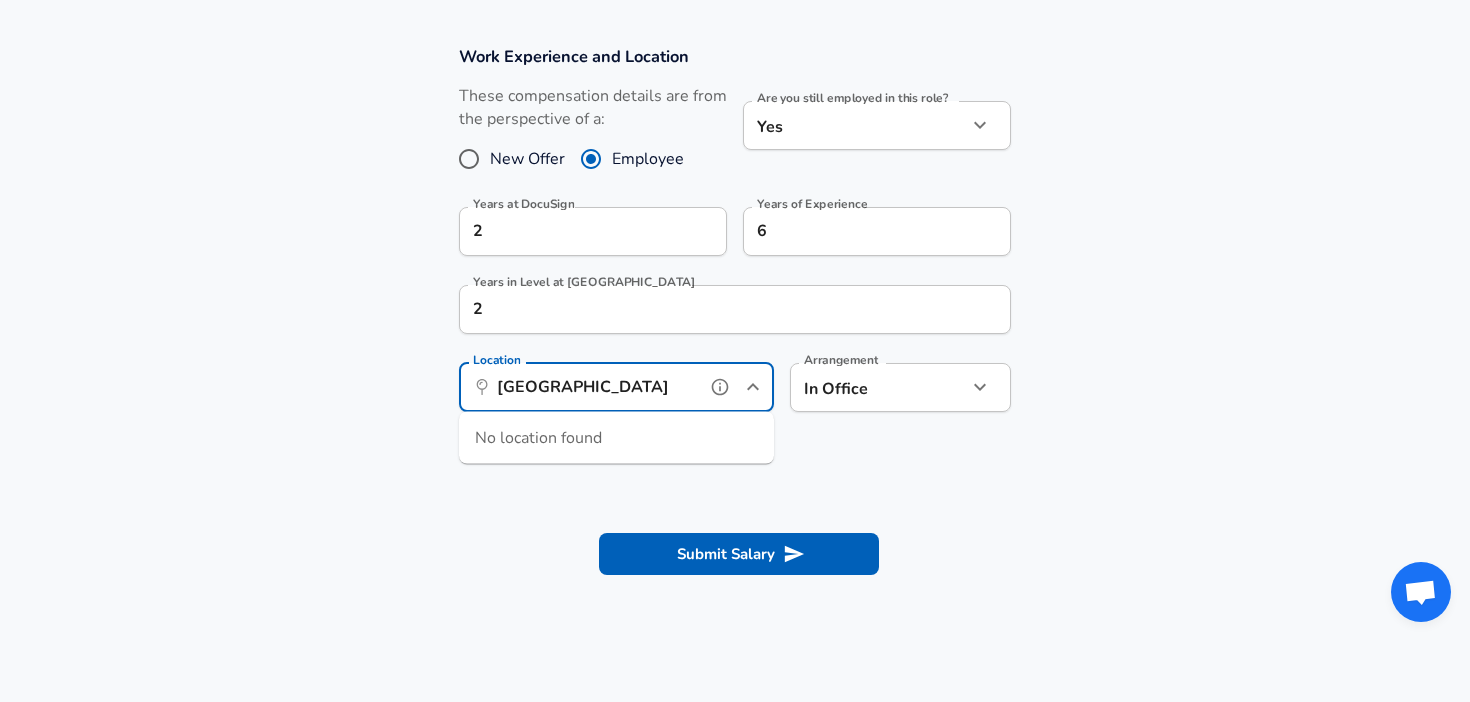 click on "[GEOGRAPHIC_DATA]" at bounding box center (594, 387) 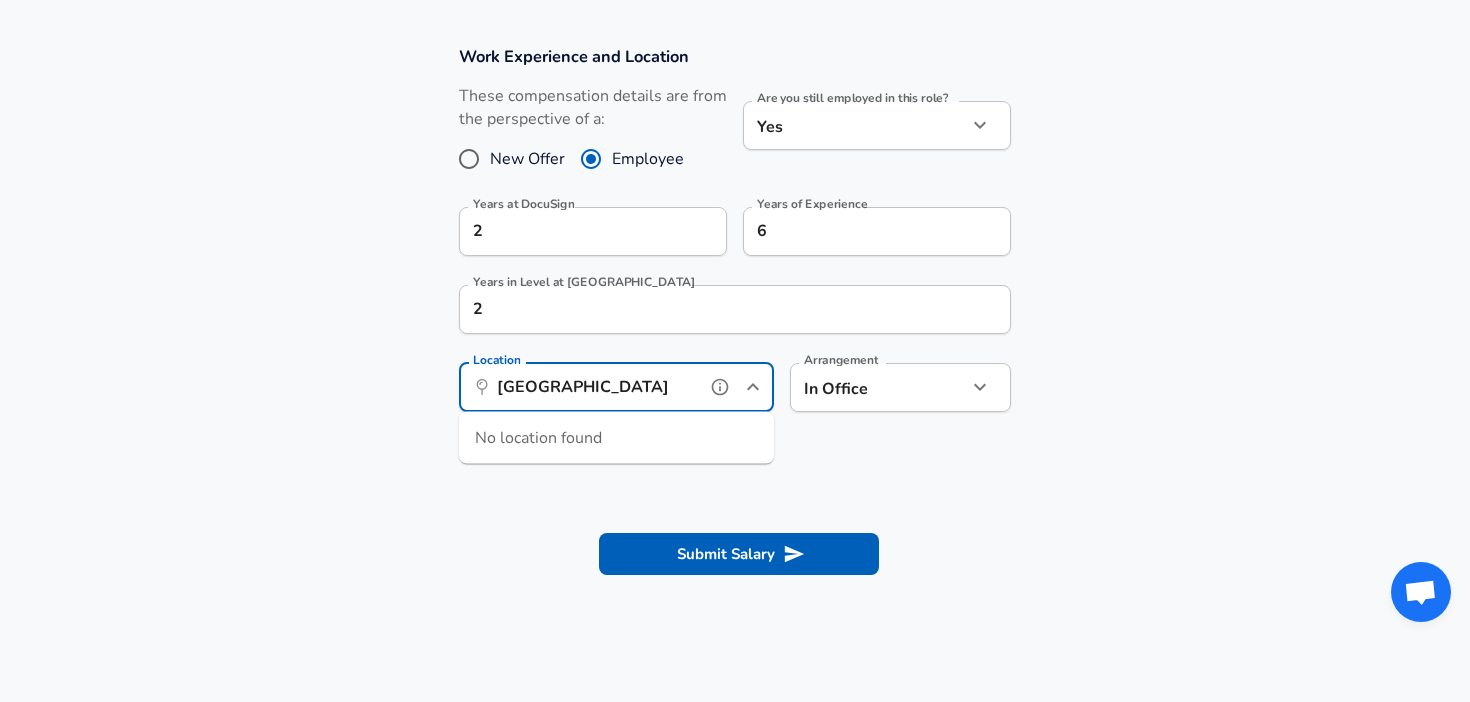 click on "[GEOGRAPHIC_DATA]" at bounding box center [594, 387] 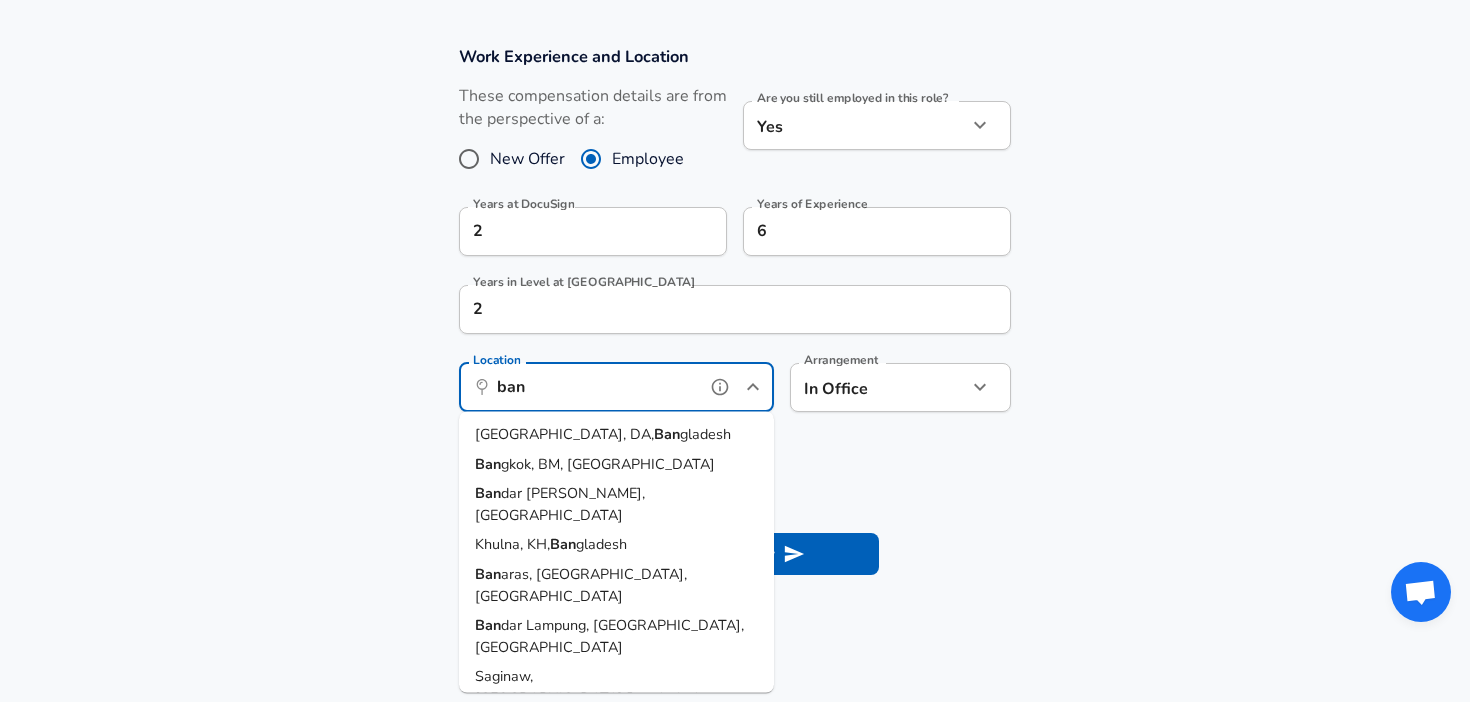 type on "ban" 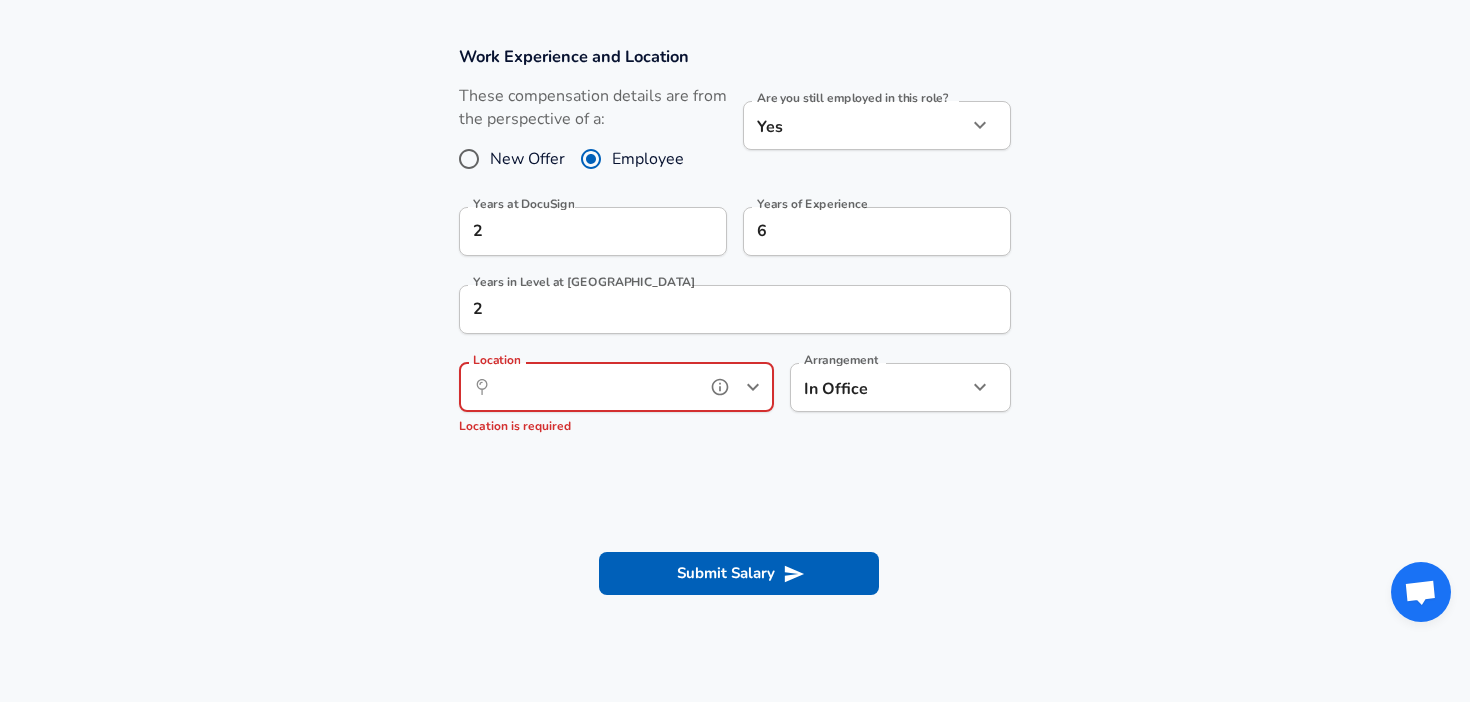 paste on "[GEOGRAPHIC_DATA]" 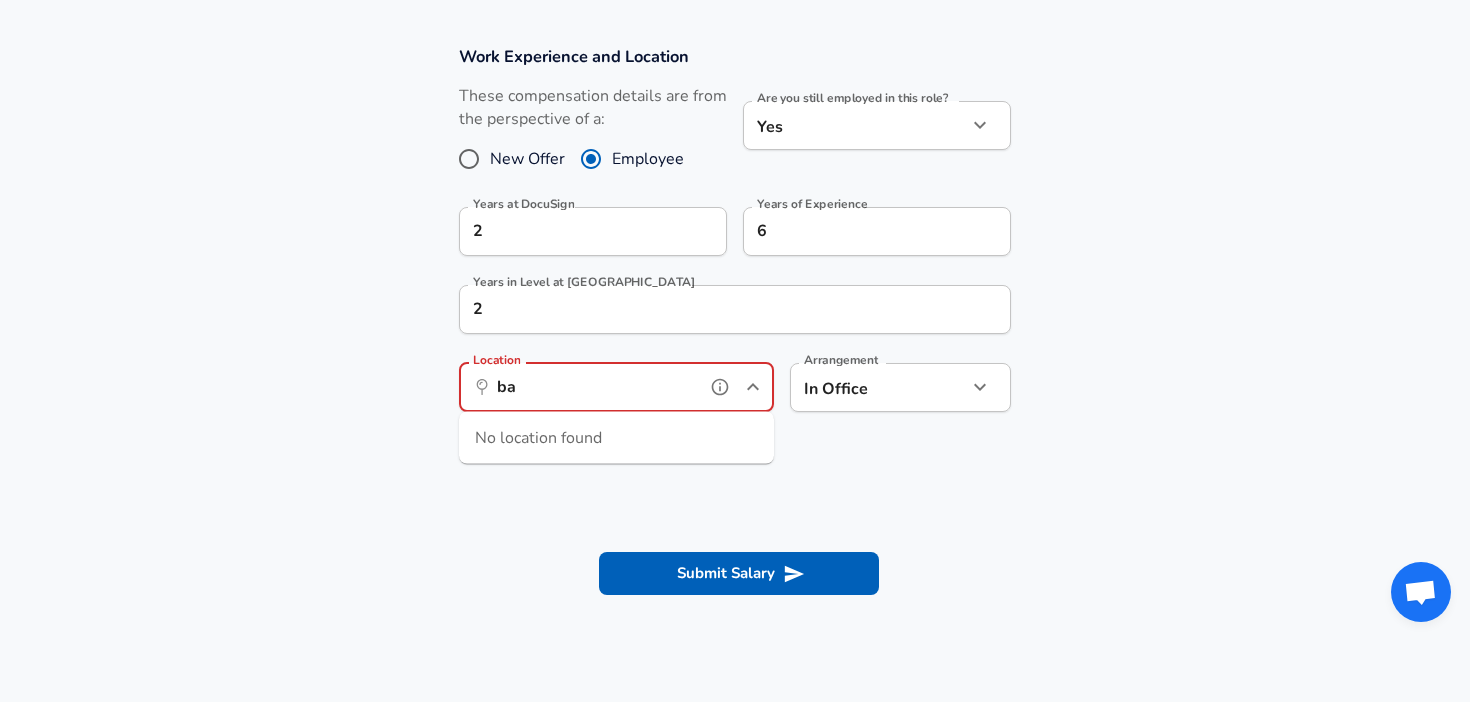 type on "b" 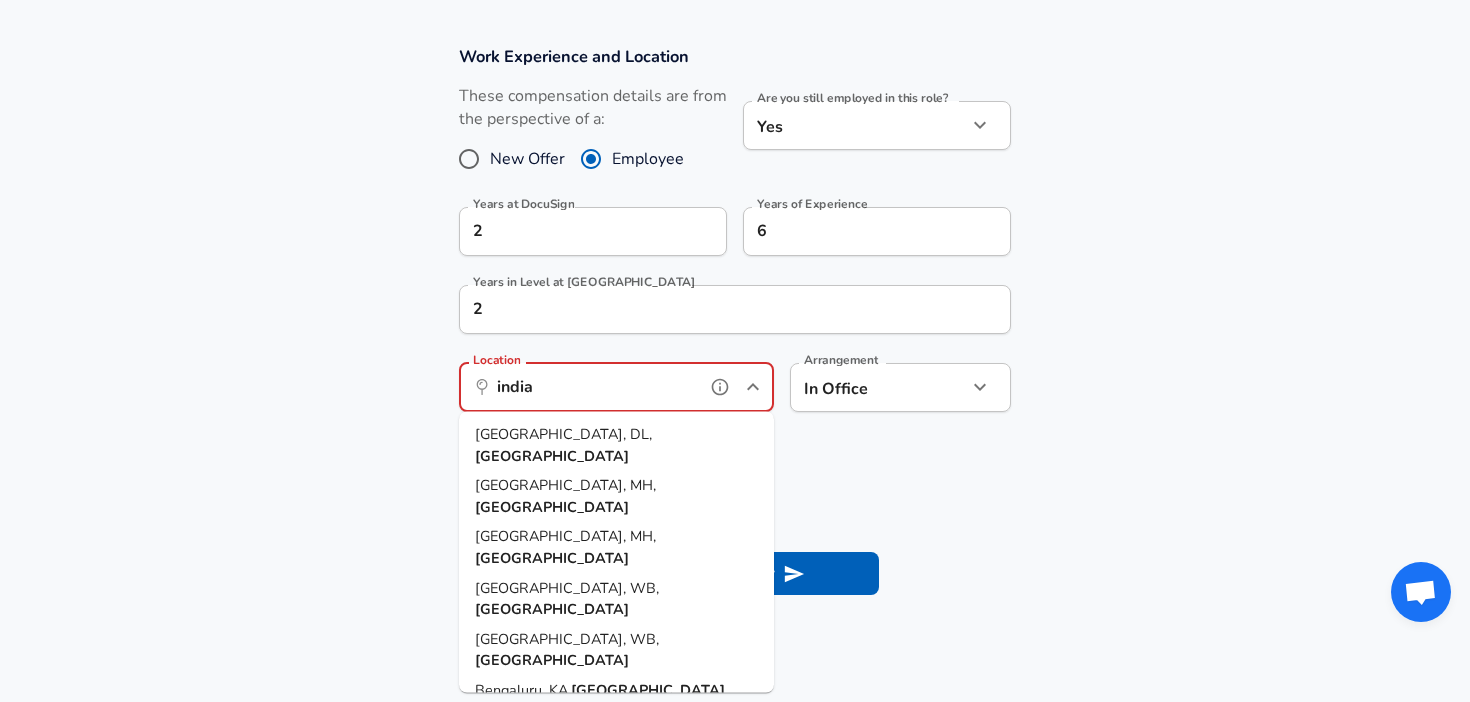 click on "Bengaluru, KA," at bounding box center [523, 690] 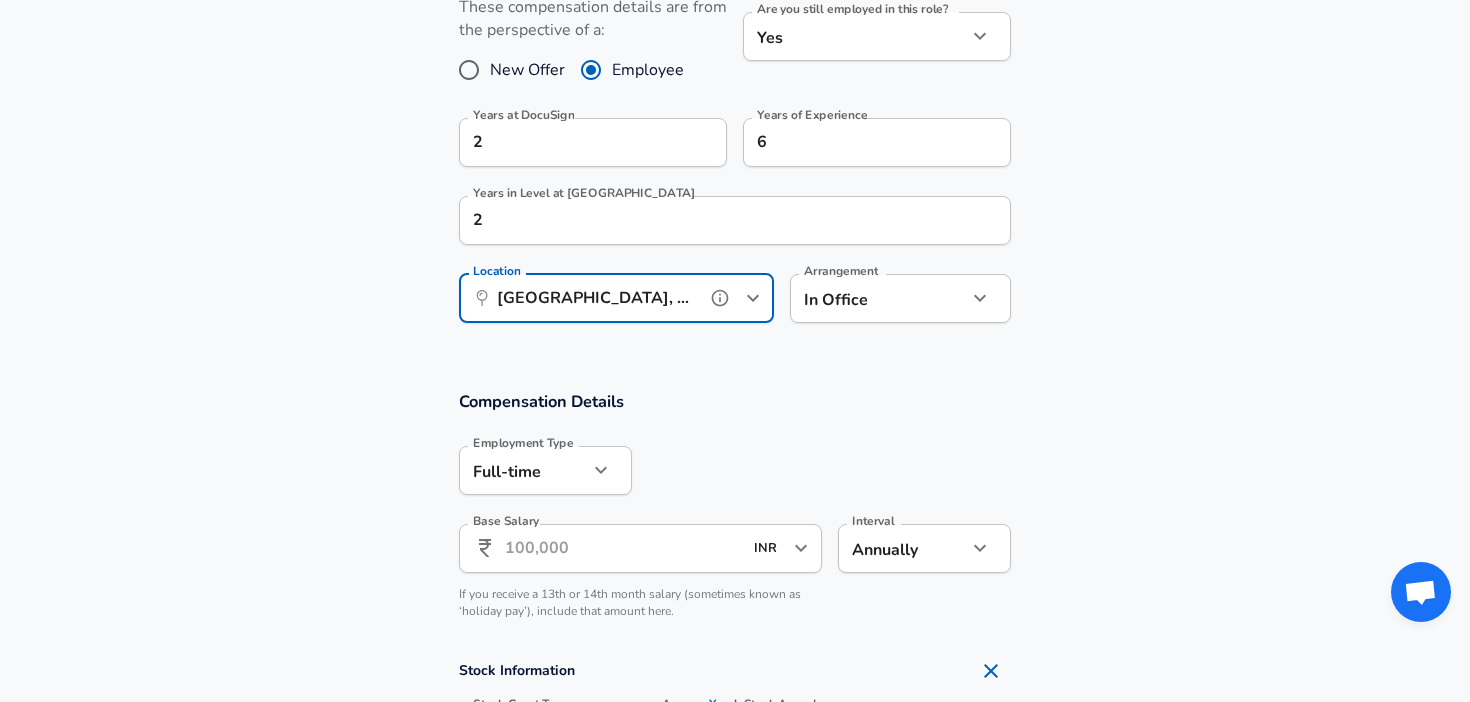scroll, scrollTop: 954, scrollLeft: 0, axis: vertical 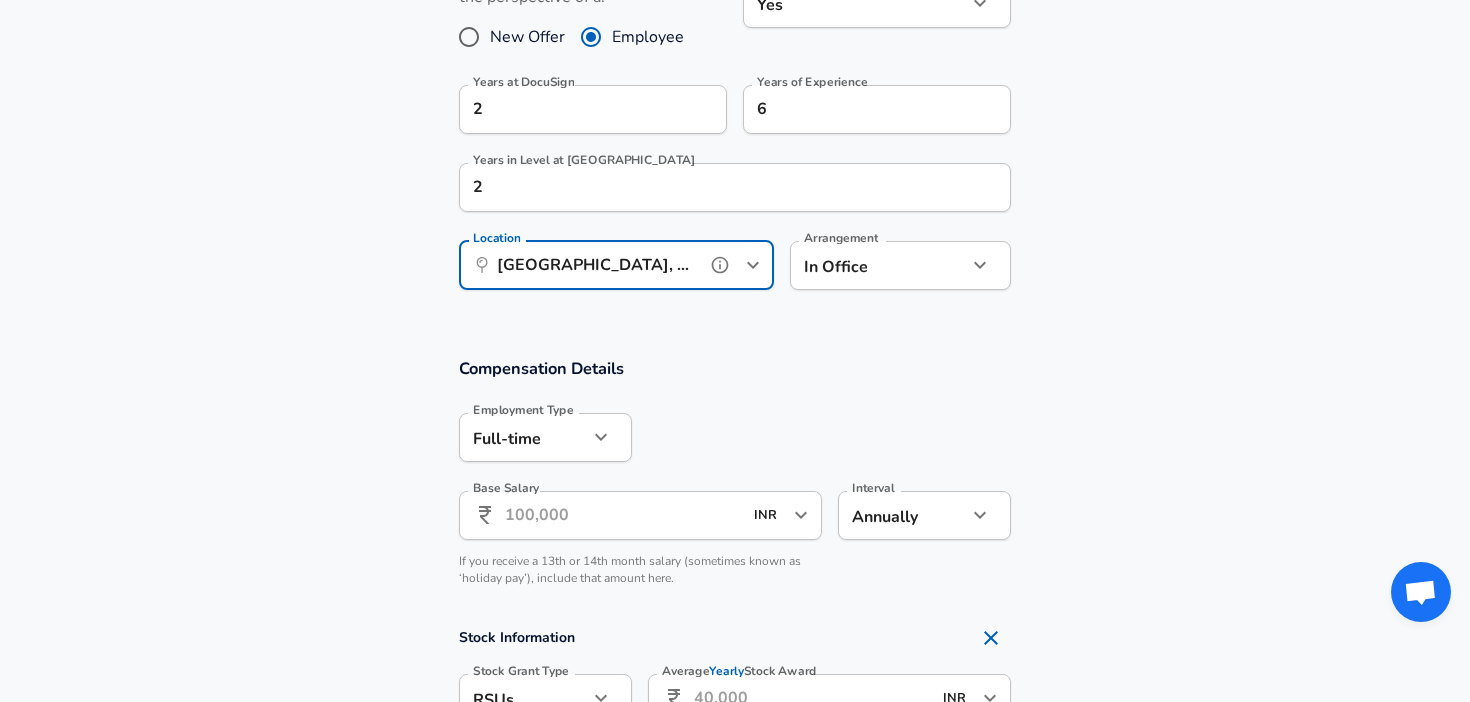 type on "[GEOGRAPHIC_DATA], [GEOGRAPHIC_DATA], [GEOGRAPHIC_DATA]" 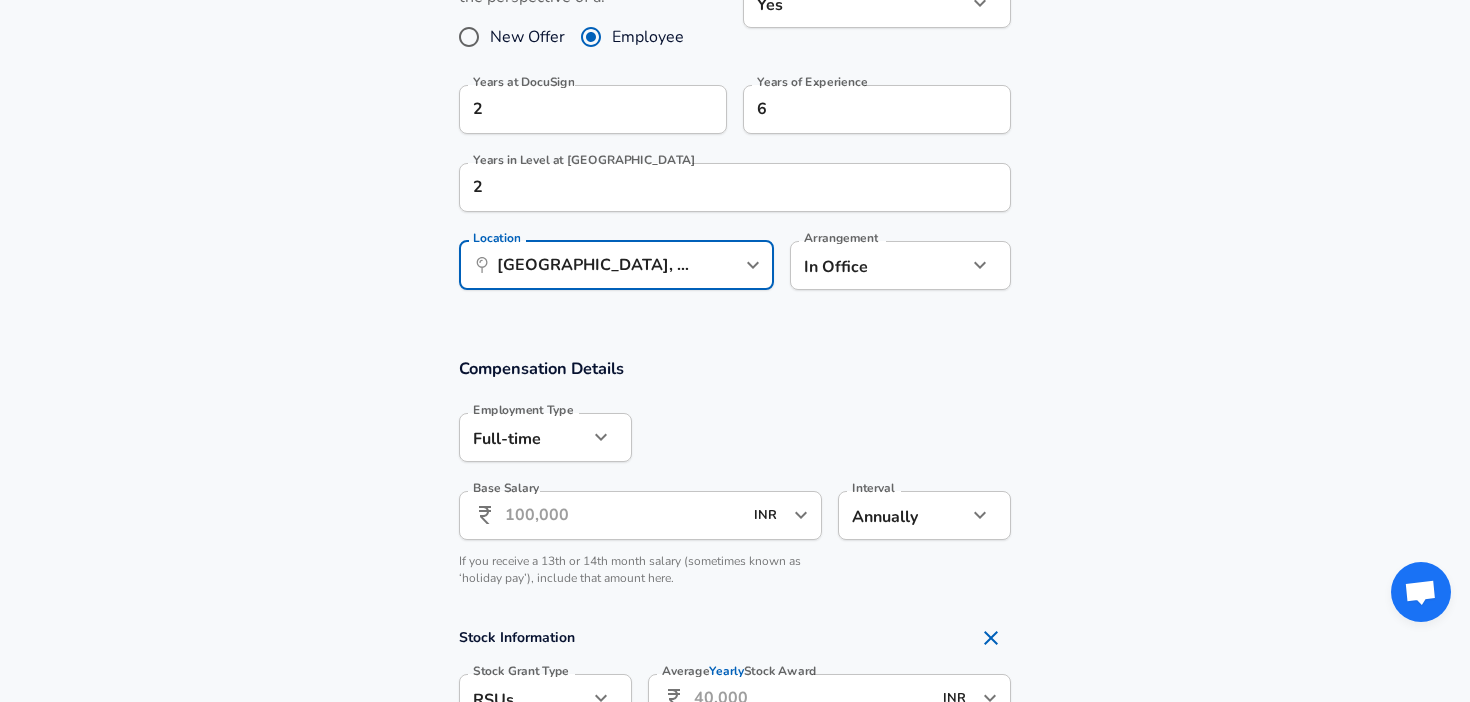 click on "Arrangement" at bounding box center (841, 238) 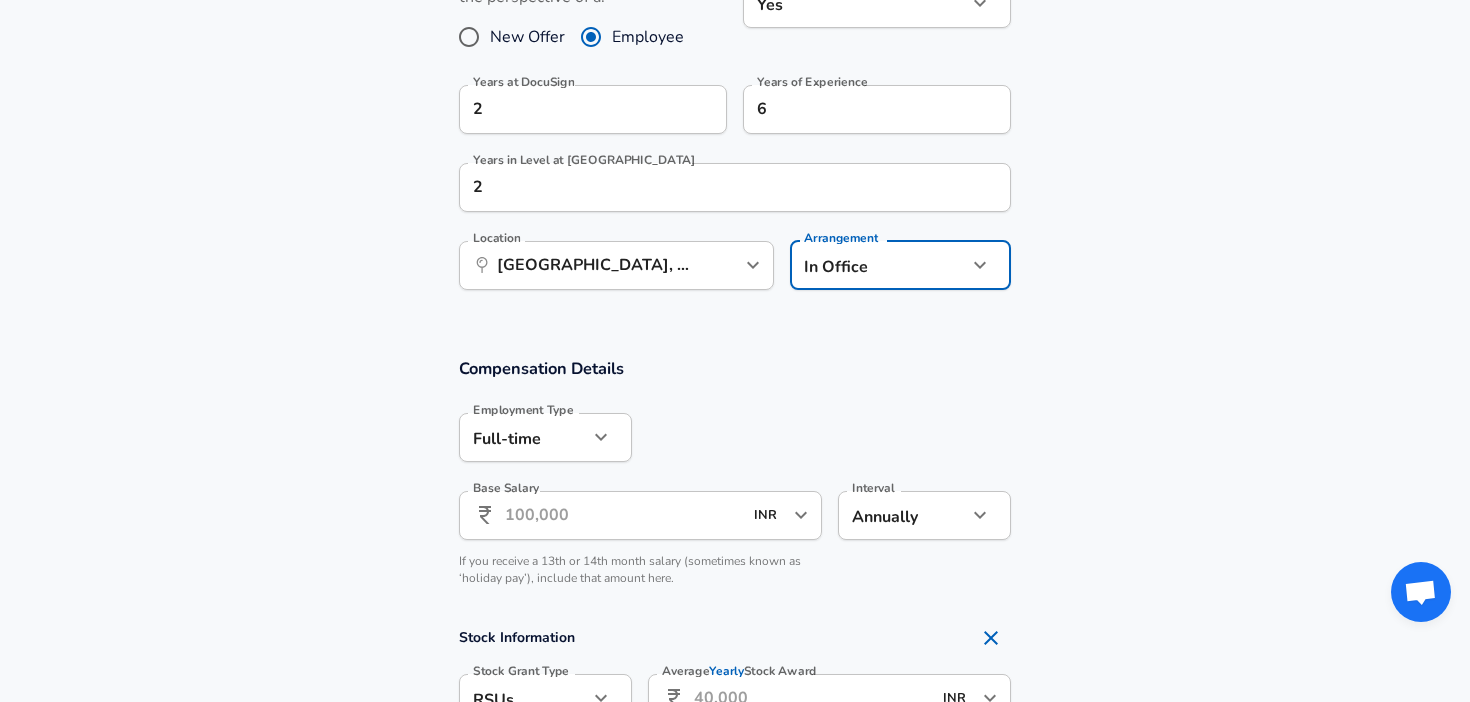 click on "Restart Add Your Salary Upload your offer letter   to verify your submission Enhance Privacy and Anonymity No Automatically hides specific fields until there are enough submissions to safely display the full details.   More Details Based on your submission and the data points that we have already collected, we will automatically hide and anonymize specific fields if there aren't enough data points to remain sufficiently anonymous. Company & Title Information   Enter the company you received your offer from Company DocuSign Company   Select the title that closest resembles your official title. This should be similar to the title that was present on your offer letter. Title Software Engineer Title Job Family Software Engineer Job Family   Select a Specialization that best fits your role. If you can't find one, select 'Other' to enter a custom specialization Select Specialization Distributed Systems (Back-End) Distributed Systems (Back-End) Select Specialization   Level P3 Level Work Experience and Location Yes" at bounding box center (735, -603) 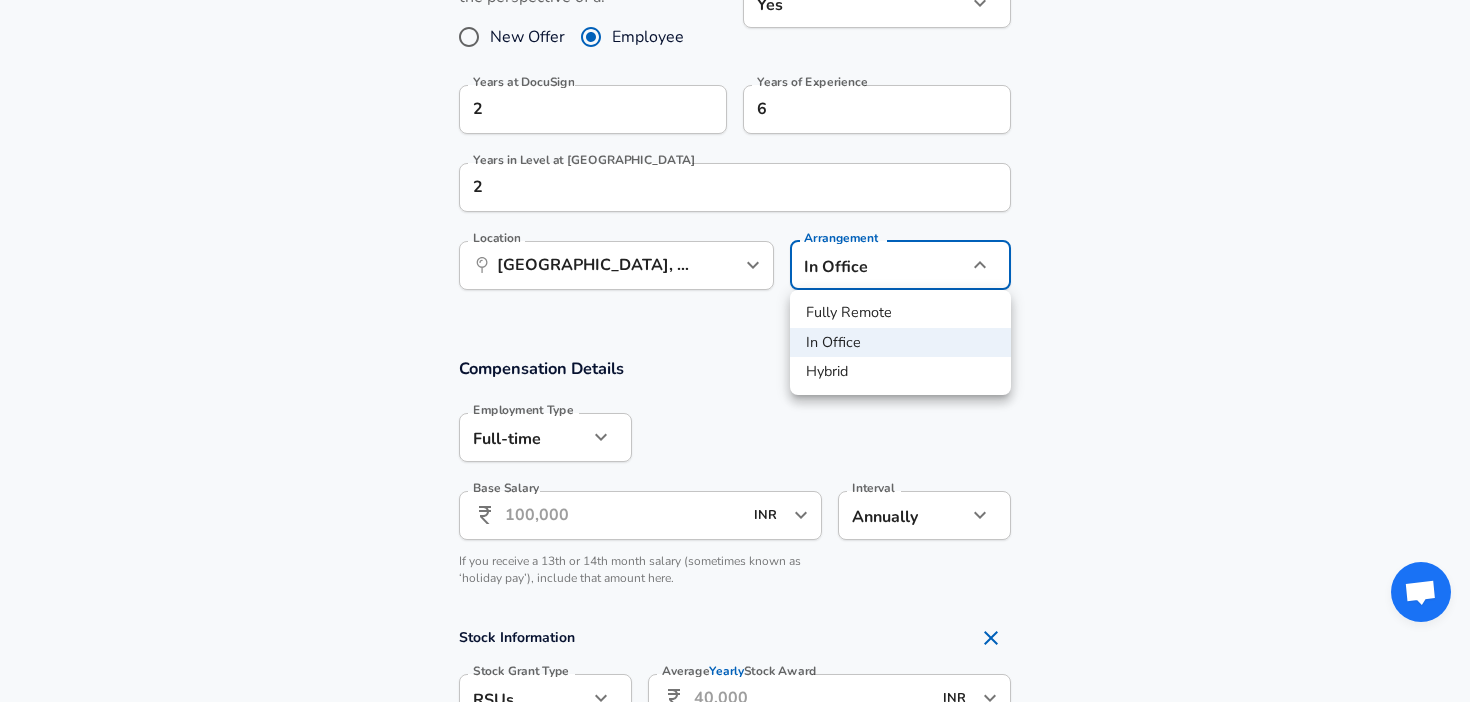 click on "Hybrid" at bounding box center (900, 372) 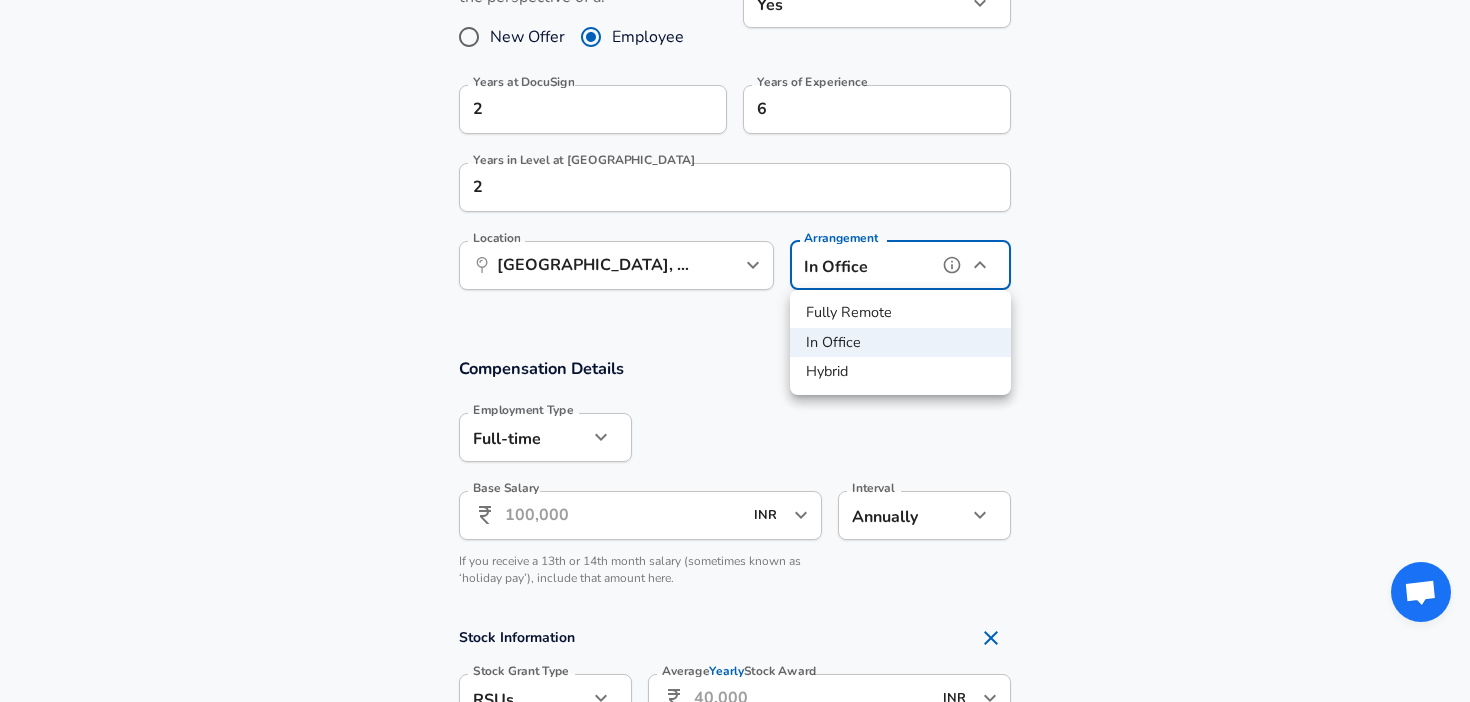 type on "hybrid" 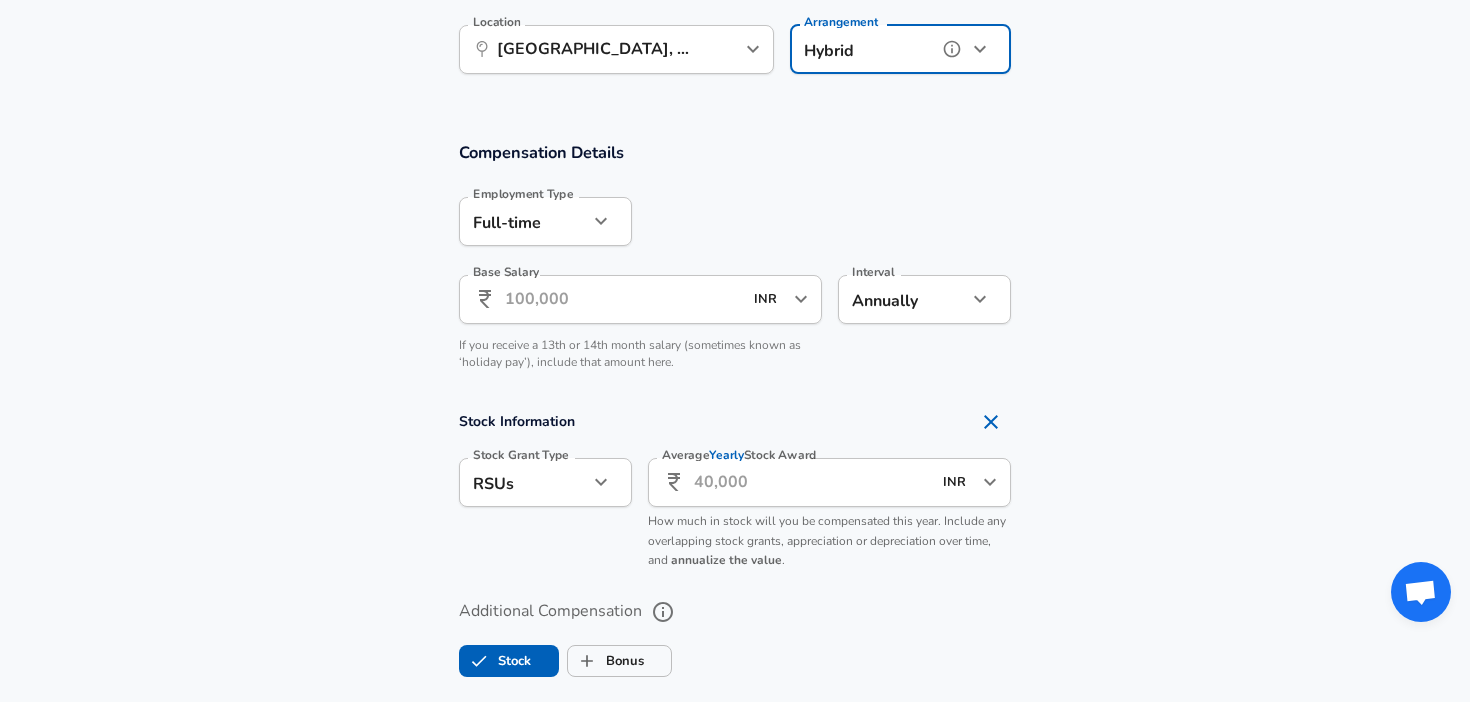 scroll, scrollTop: 1183, scrollLeft: 0, axis: vertical 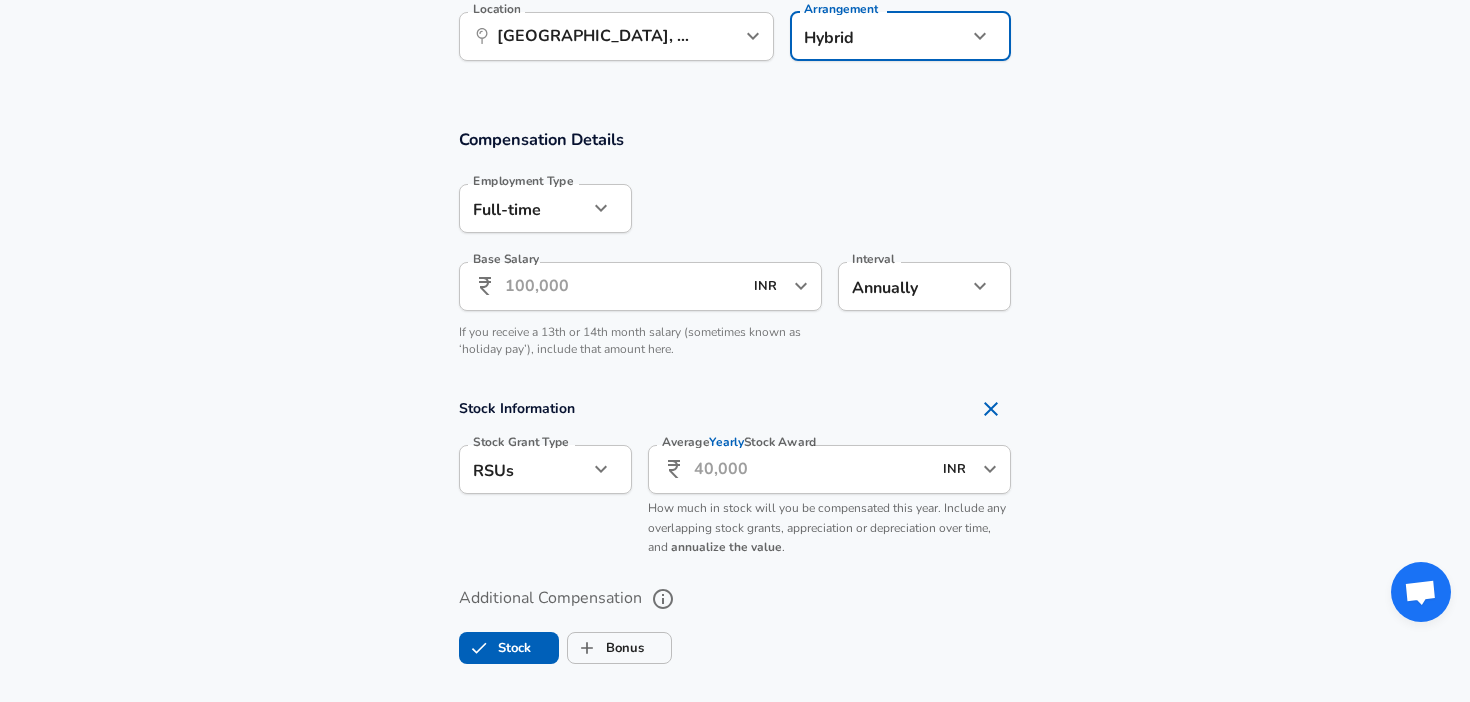 click on "Base Salary" at bounding box center (623, 286) 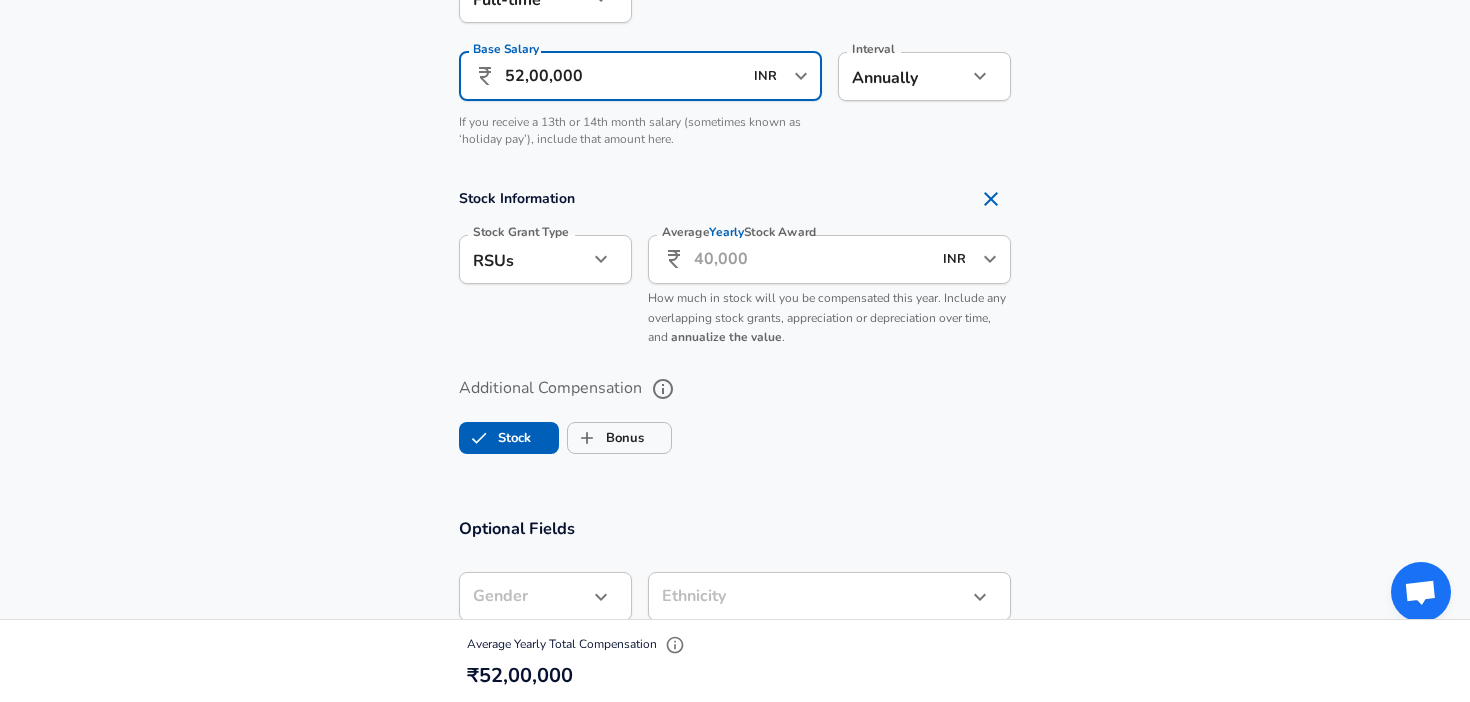 scroll, scrollTop: 1403, scrollLeft: 0, axis: vertical 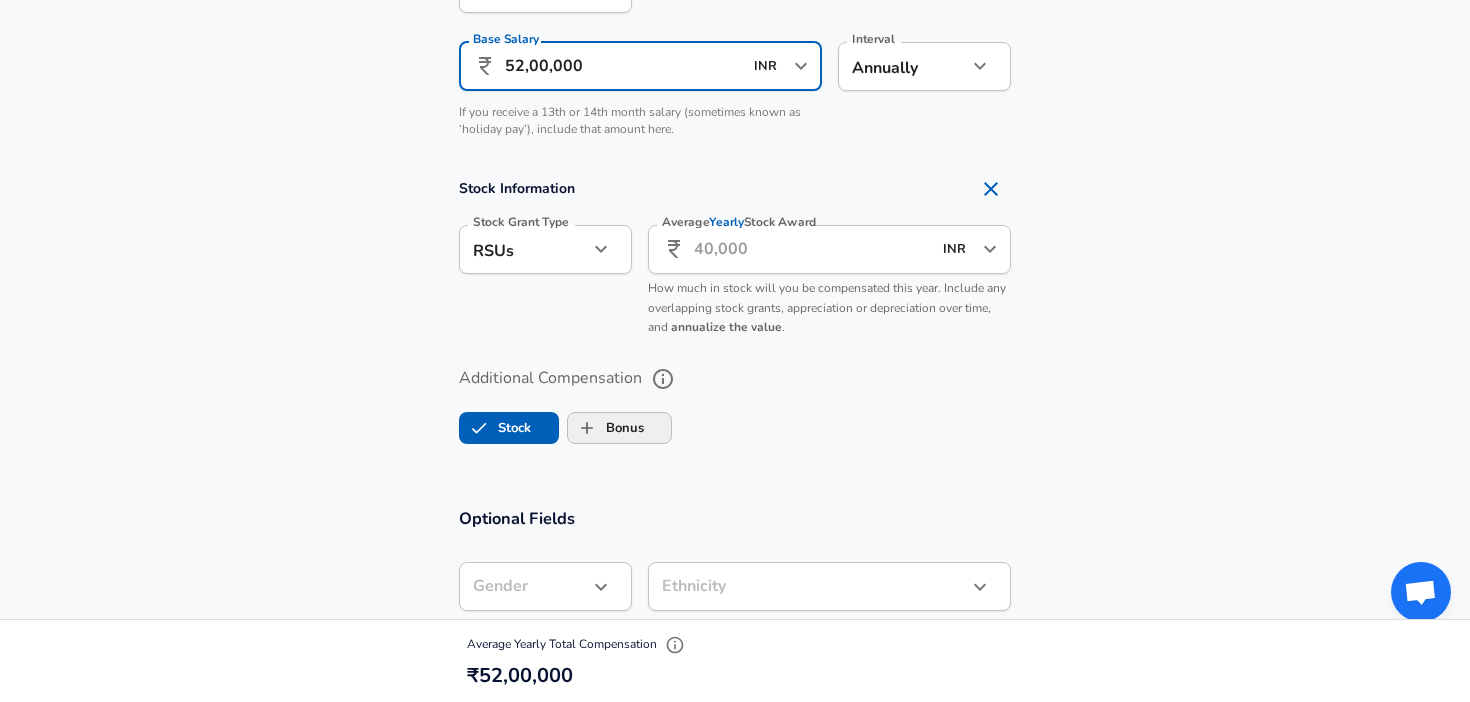 type on "52,00,000" 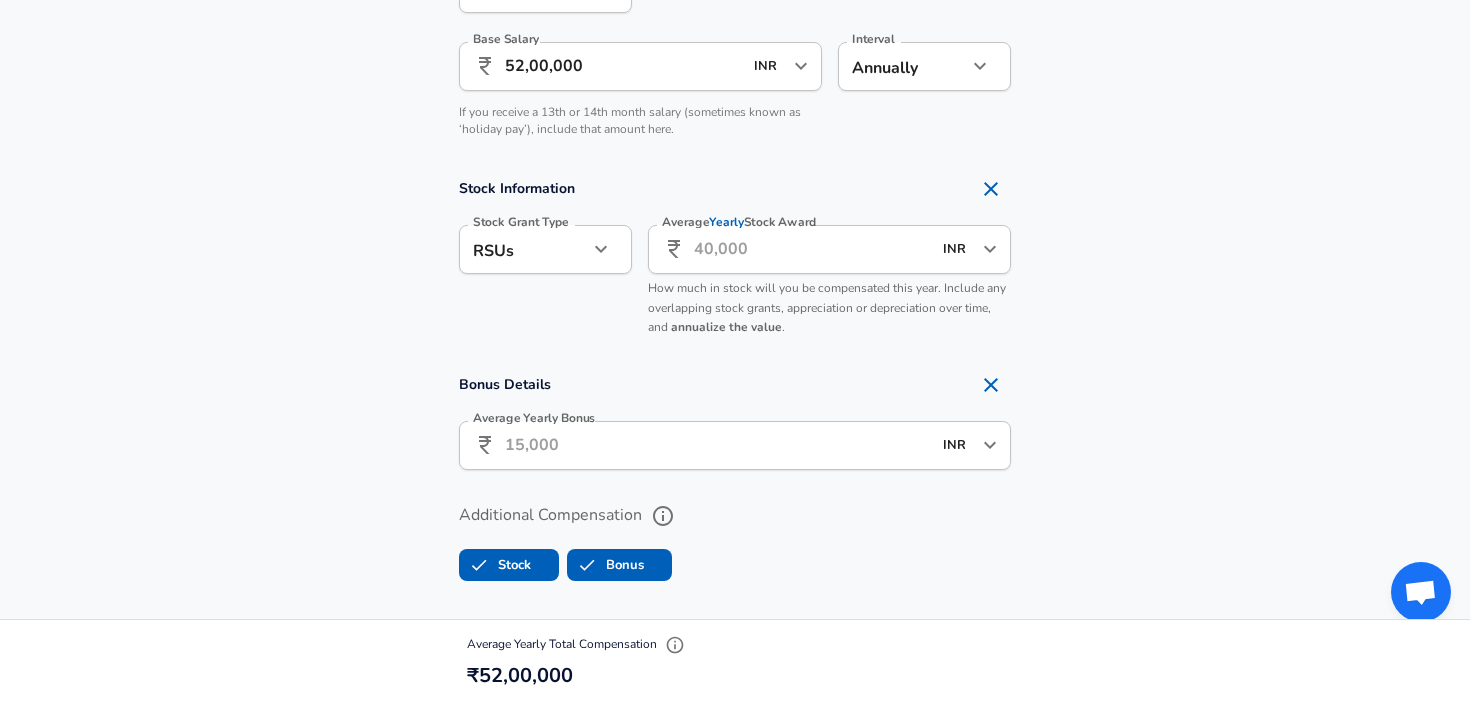 click on "Average Yearly Bonus" at bounding box center [718, 445] 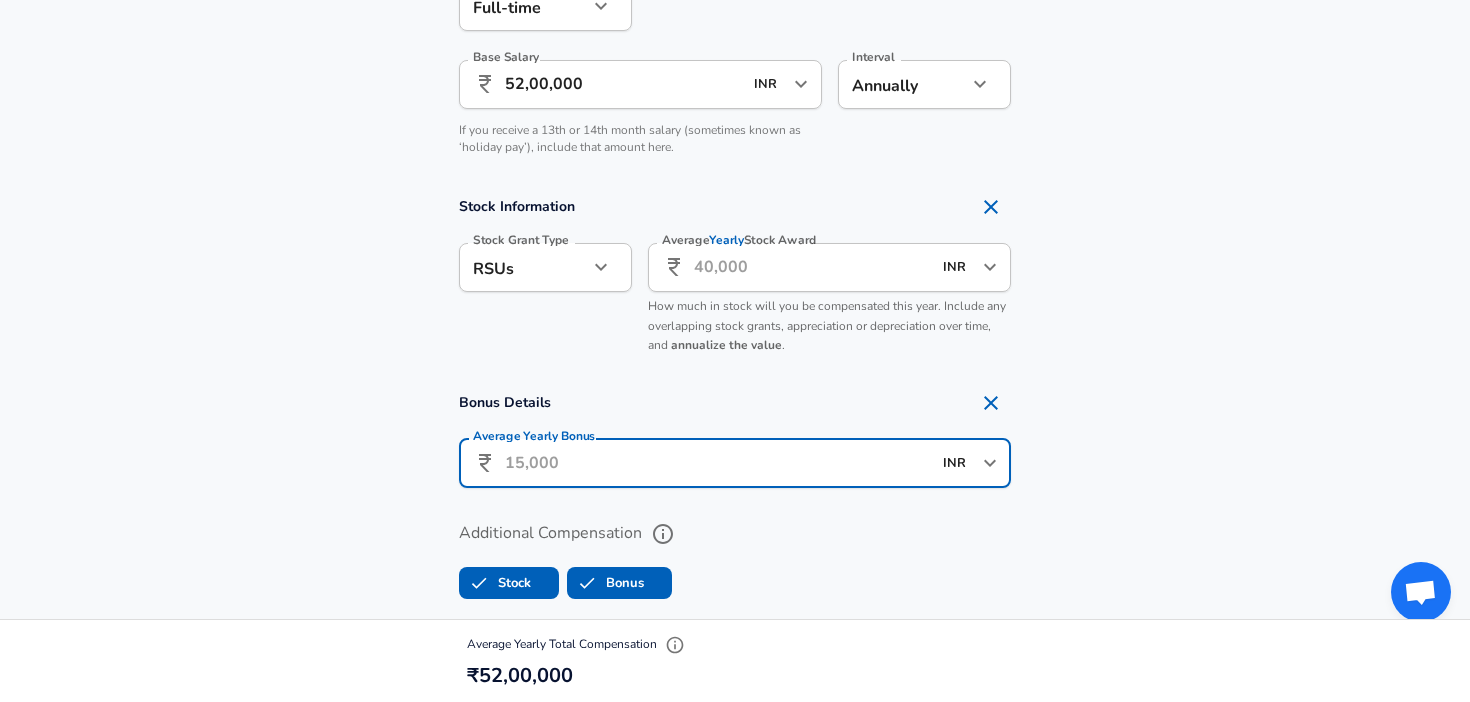 scroll, scrollTop: 1383, scrollLeft: 0, axis: vertical 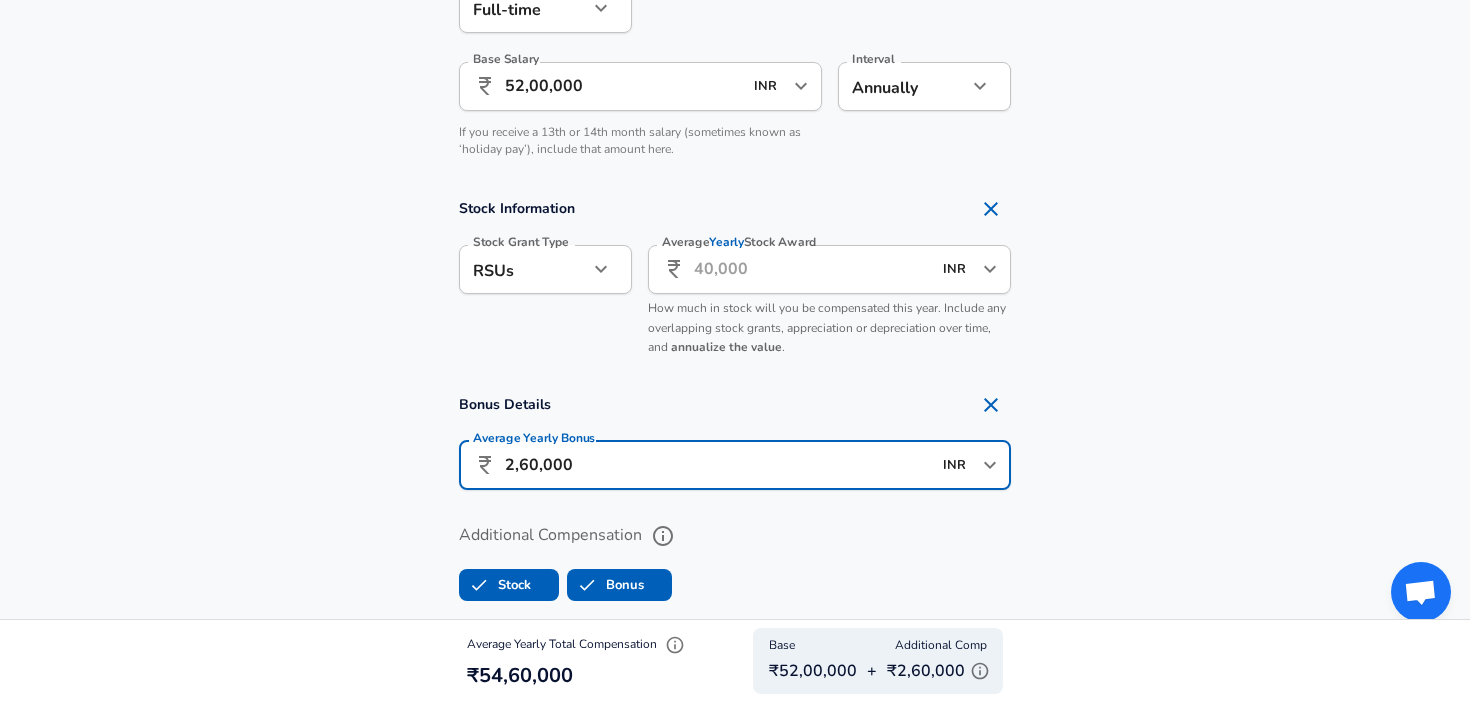 type on "2,60,000" 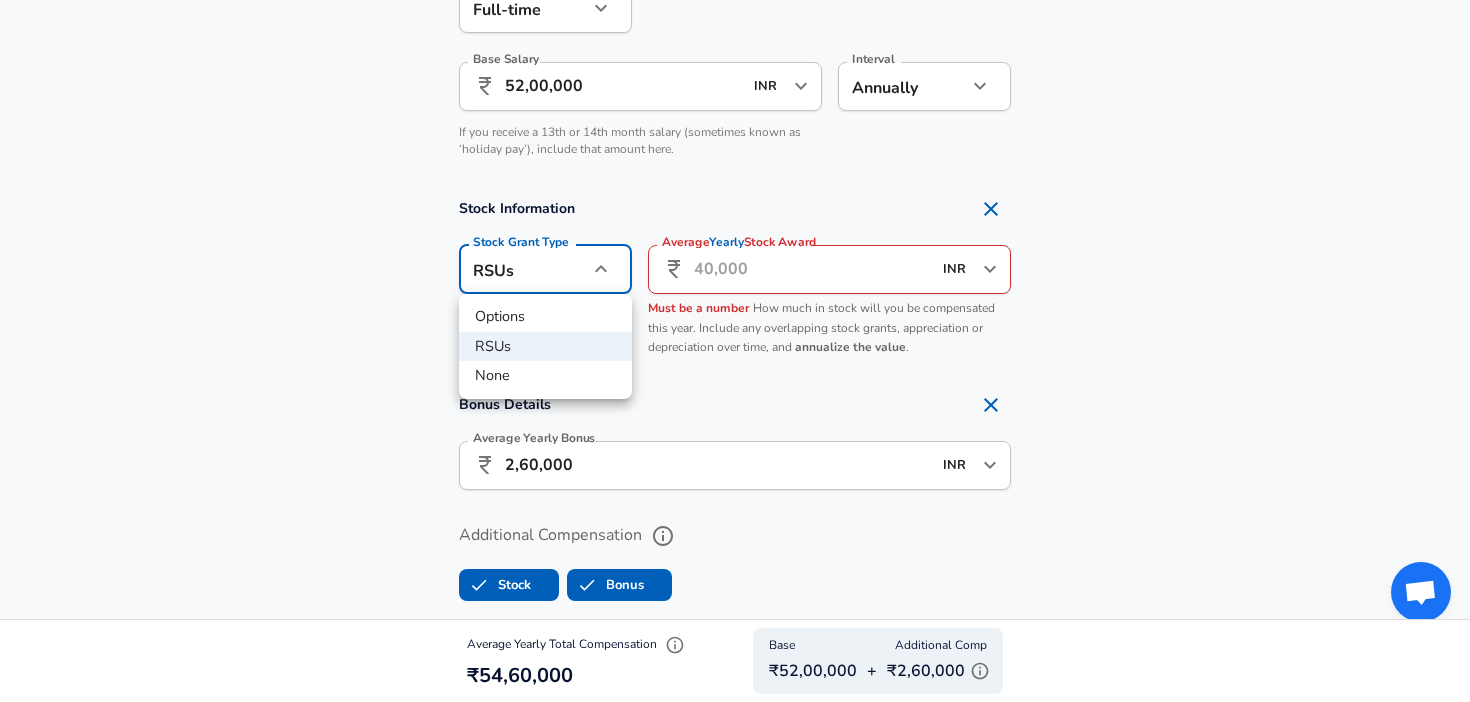 click on "Restart Add Your Salary Upload your offer letter   to verify your submission Enhance Privacy and Anonymity No Automatically hides specific fields until there are enough submissions to safely display the full details.   More Details Based on your submission and the data points that we have already collected, we will automatically hide and anonymize specific fields if there aren't enough data points to remain sufficiently anonymous. Company & Title Information   Enter the company you received your offer from Company DocuSign Company   Select the title that closest resembles your official title. This should be similar to the title that was present on your offer letter. Title Software Engineer Title Job Family Software Engineer Job Family   Select a Specialization that best fits your role. If you can't find one, select 'Other' to enter a custom specialization Select Specialization Distributed Systems (Back-End) Distributed Systems (Back-End) Select Specialization   Level P3 Level Work Experience and Location Yes" at bounding box center (735, -1032) 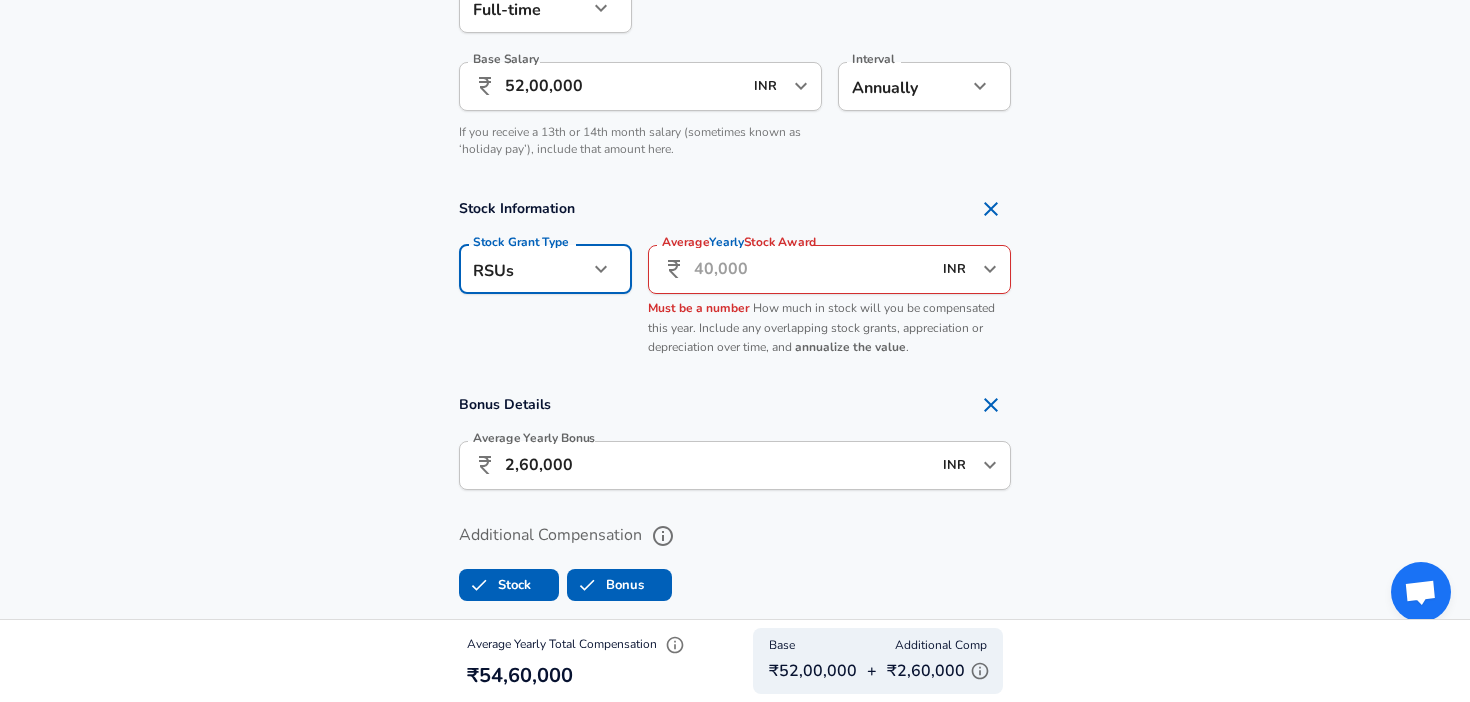 click on "Restart Add Your Salary Upload your offer letter   to verify your submission Enhance Privacy and Anonymity No Automatically hides specific fields until there are enough submissions to safely display the full details.   More Details Based on your submission and the data points that we have already collected, we will automatically hide and anonymize specific fields if there aren't enough data points to remain sufficiently anonymous. Company & Title Information   Enter the company you received your offer from Company DocuSign Company   Select the title that closest resembles your official title. This should be similar to the title that was present on your offer letter. Title Software Engineer Title Job Family Software Engineer Job Family   Select a Specialization that best fits your role. If you can't find one, select 'Other' to enter a custom specialization Select Specialization Distributed Systems (Back-End) Distributed Systems (Back-End) Select Specialization   Level P3 Level Work Experience and Location Yes" at bounding box center (735, -1032) 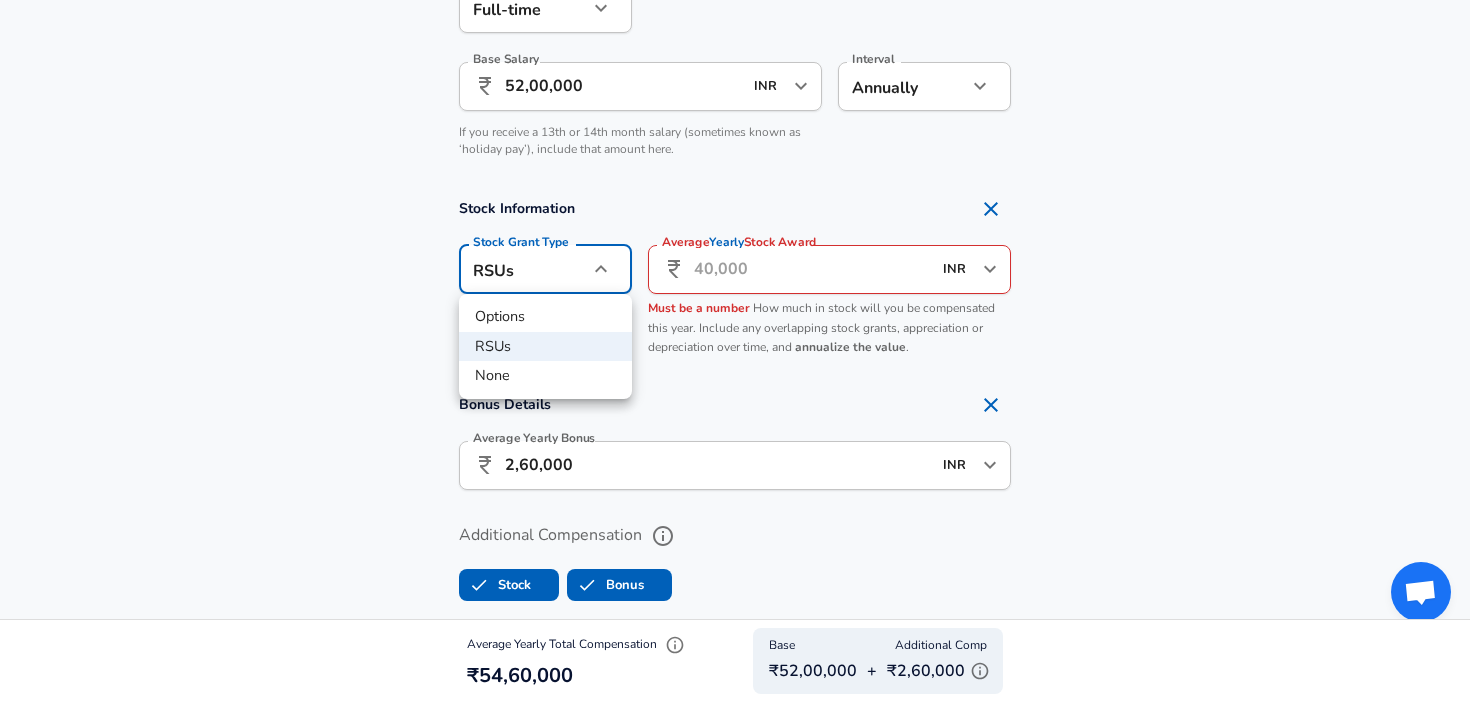 click on "Options" at bounding box center (545, 317) 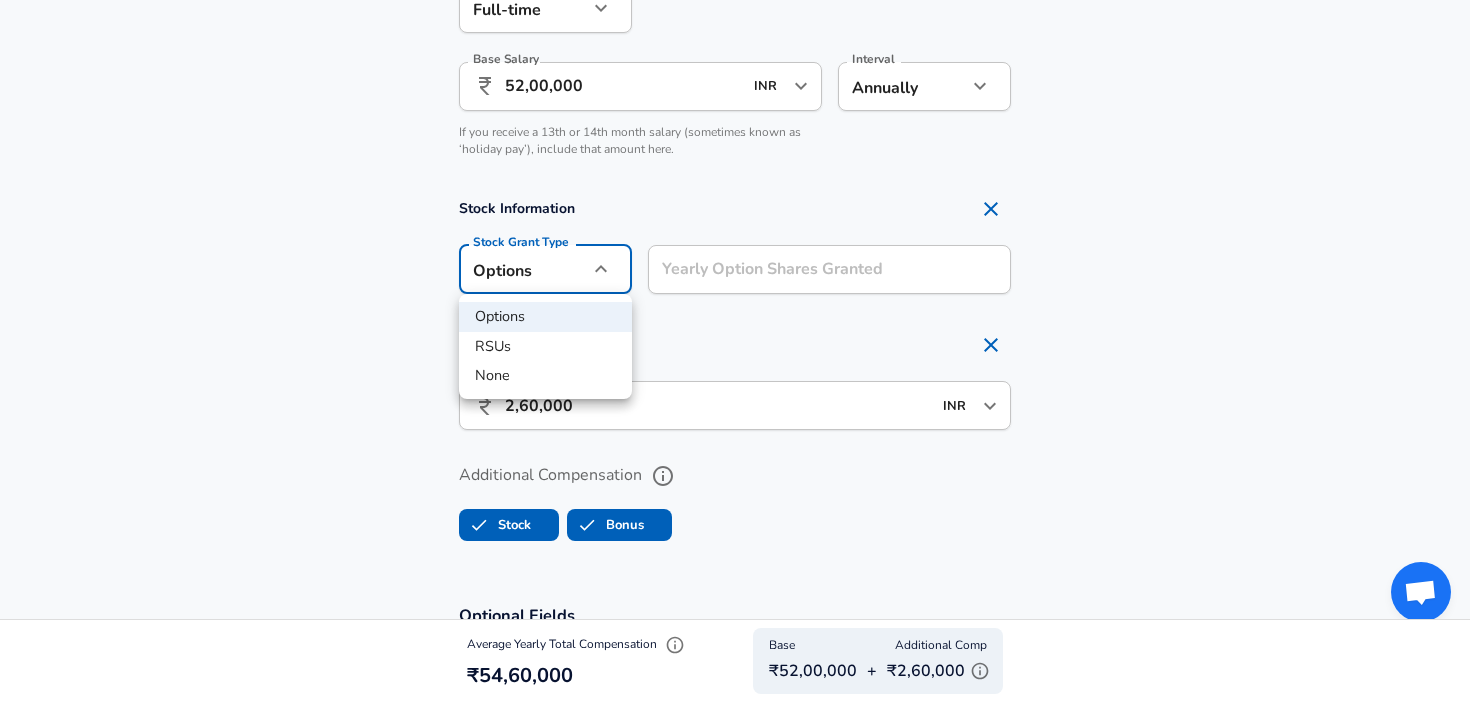 click on "Restart Add Your Salary Upload your offer letter   to verify your submission Enhance Privacy and Anonymity No Automatically hides specific fields until there are enough submissions to safely display the full details.   More Details Based on your submission and the data points that we have already collected, we will automatically hide and anonymize specific fields if there aren't enough data points to remain sufficiently anonymous. Company & Title Information   Enter the company you received your offer from Company DocuSign Company   Select the title that closest resembles your official title. This should be similar to the title that was present on your offer letter. Title Software Engineer Title Job Family Software Engineer Job Family   Select a Specialization that best fits your role. If you can't find one, select 'Other' to enter a custom specialization Select Specialization Distributed Systems (Back-End) Distributed Systems (Back-End) Select Specialization   Level P3 Level Work Experience and Location Yes" at bounding box center (735, -1032) 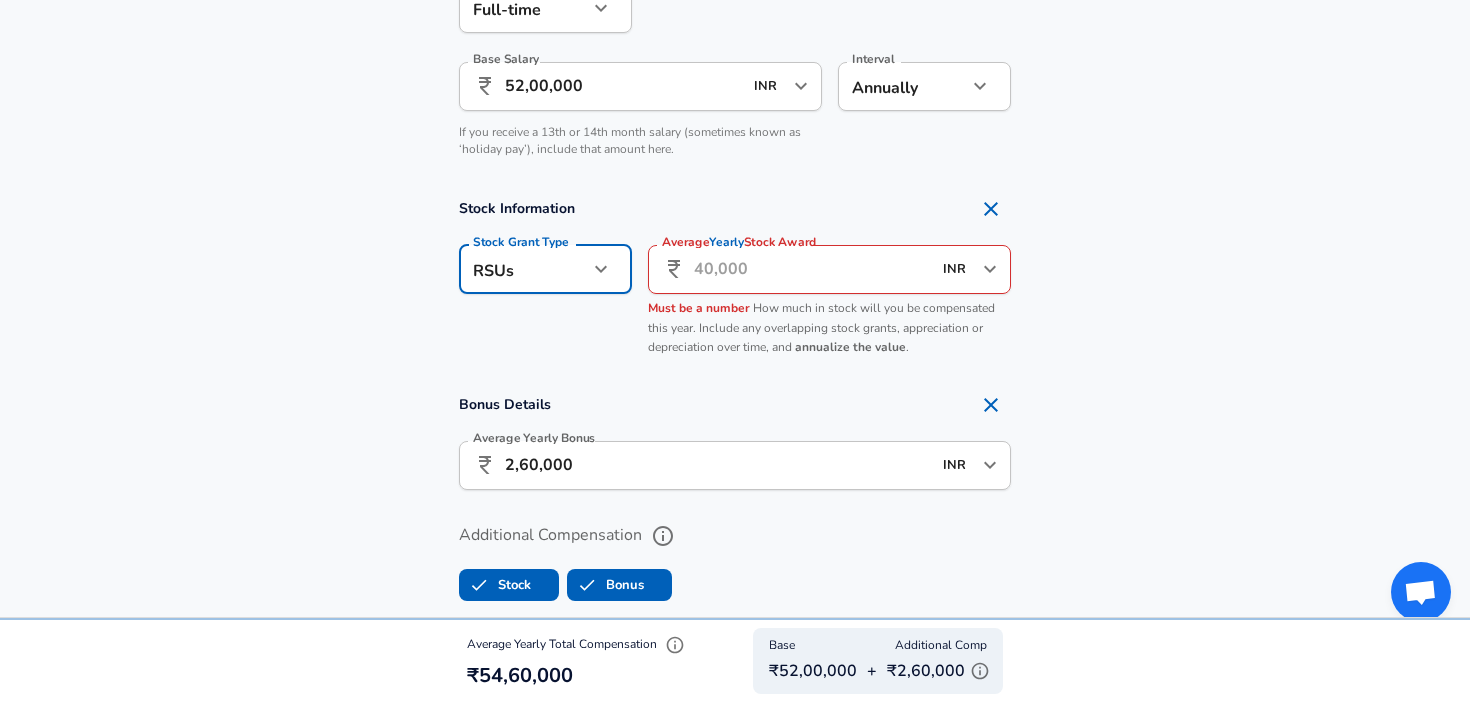 click on "Average  Yearly  Stock Award" at bounding box center (812, 269) 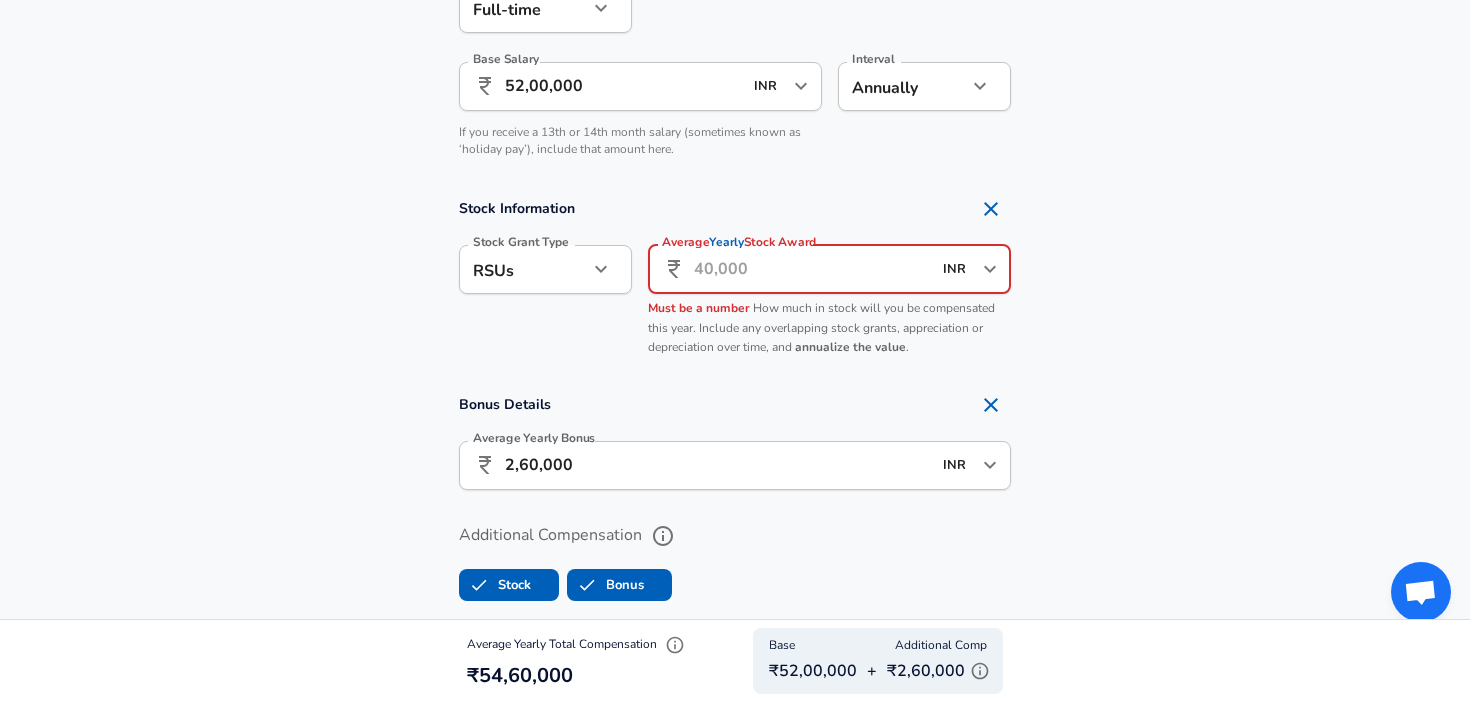 click on "Average  Yearly  Stock Award" at bounding box center [812, 269] 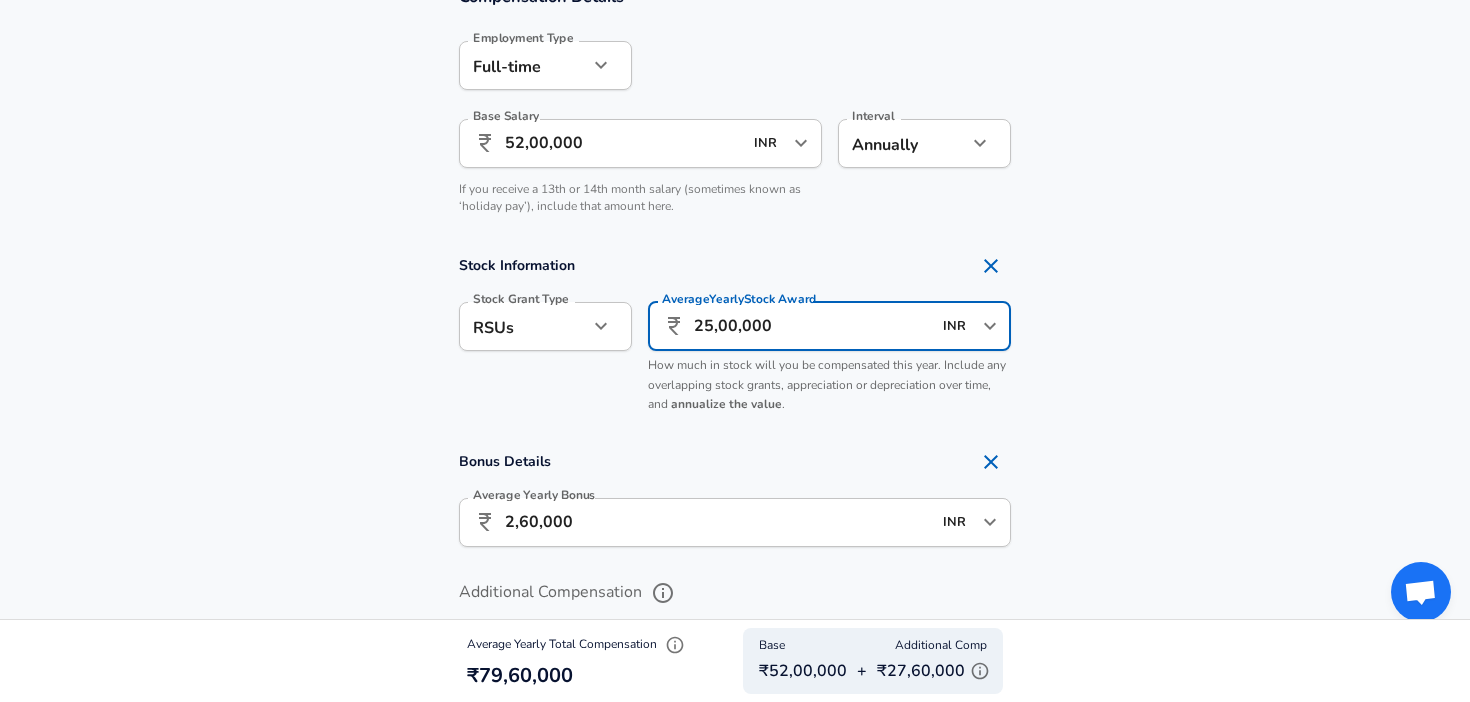 scroll, scrollTop: 1316, scrollLeft: 0, axis: vertical 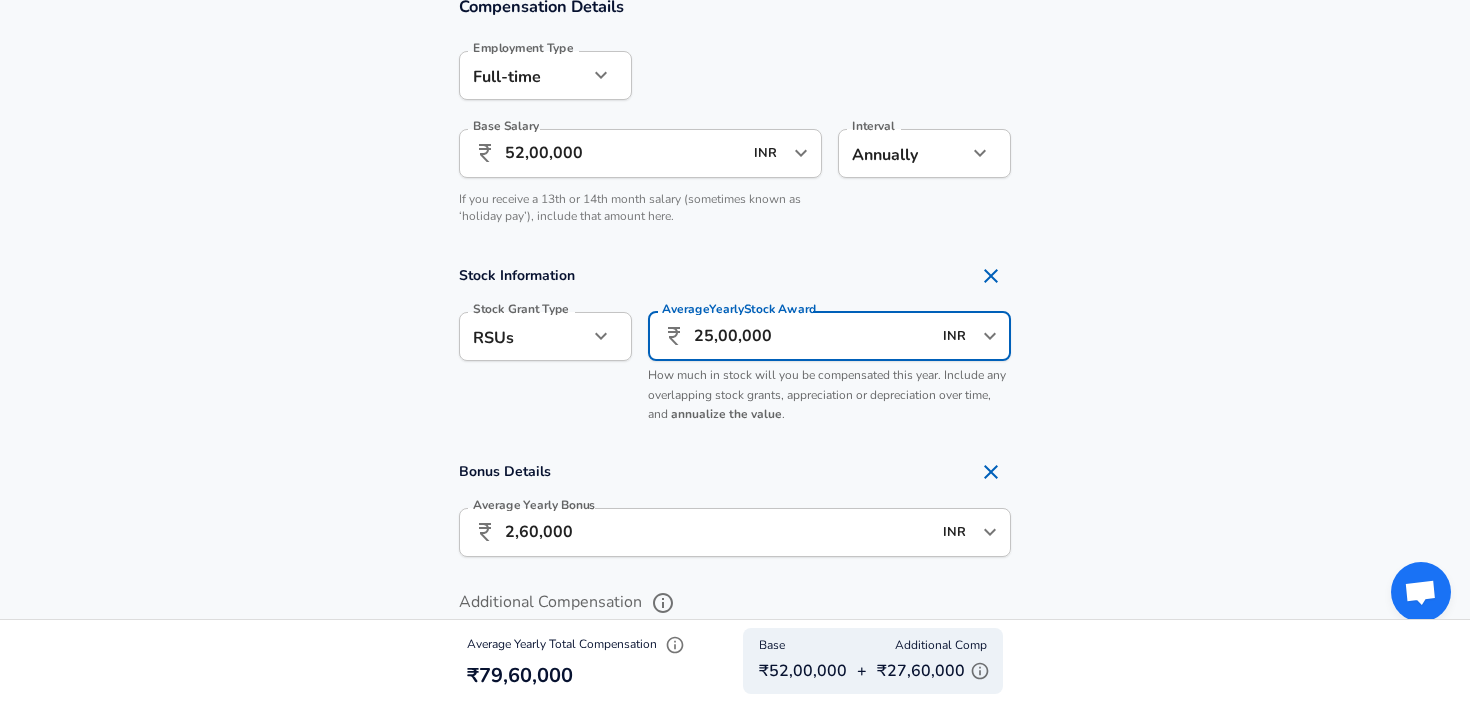 type on "25,00,000" 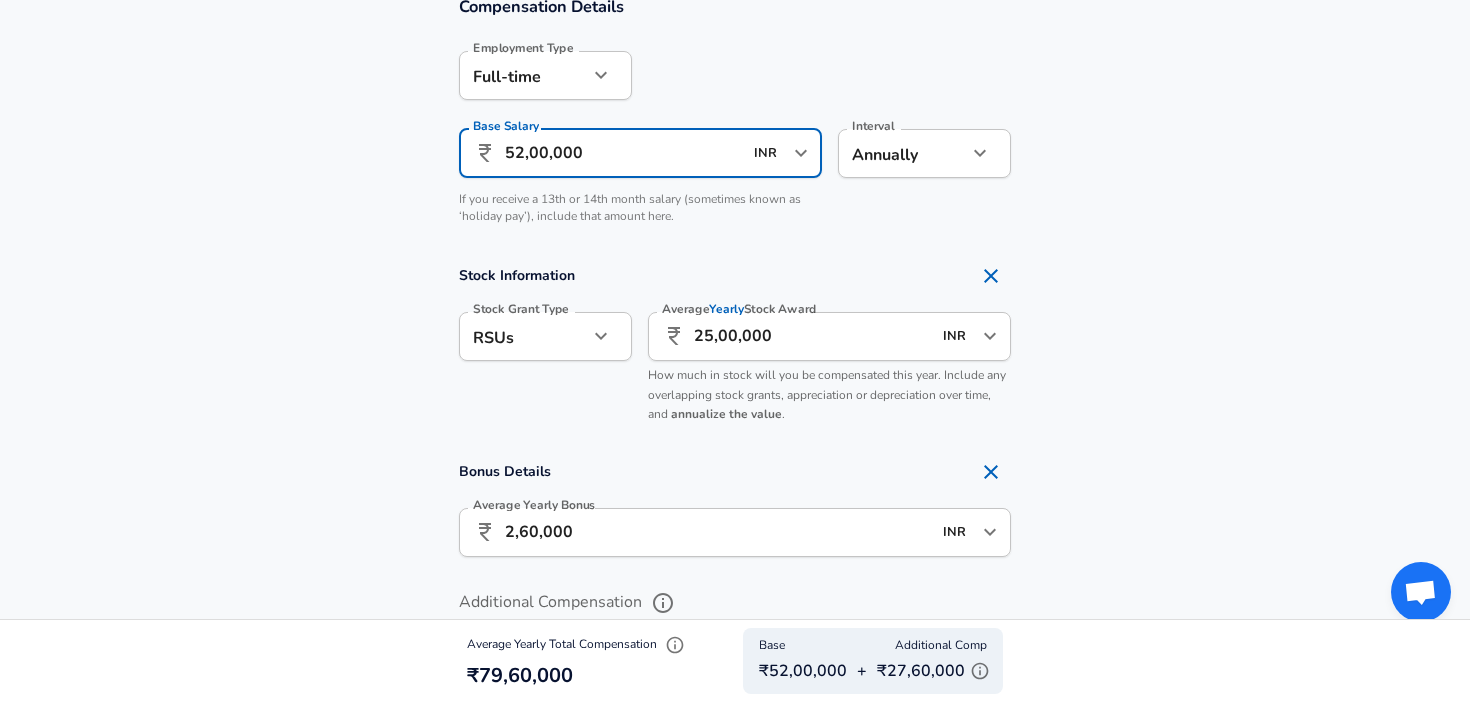 click on "52,00,000" at bounding box center (623, 153) 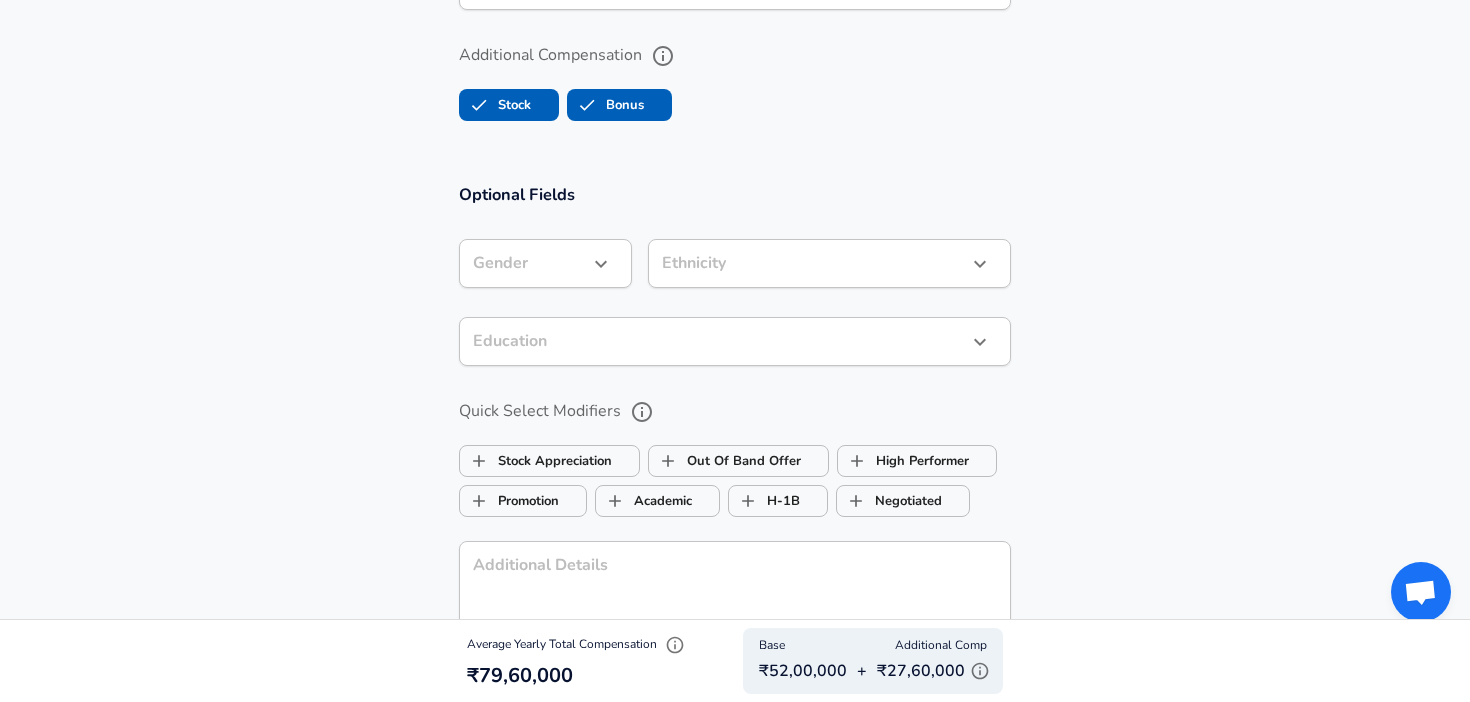 scroll, scrollTop: 1875, scrollLeft: 0, axis: vertical 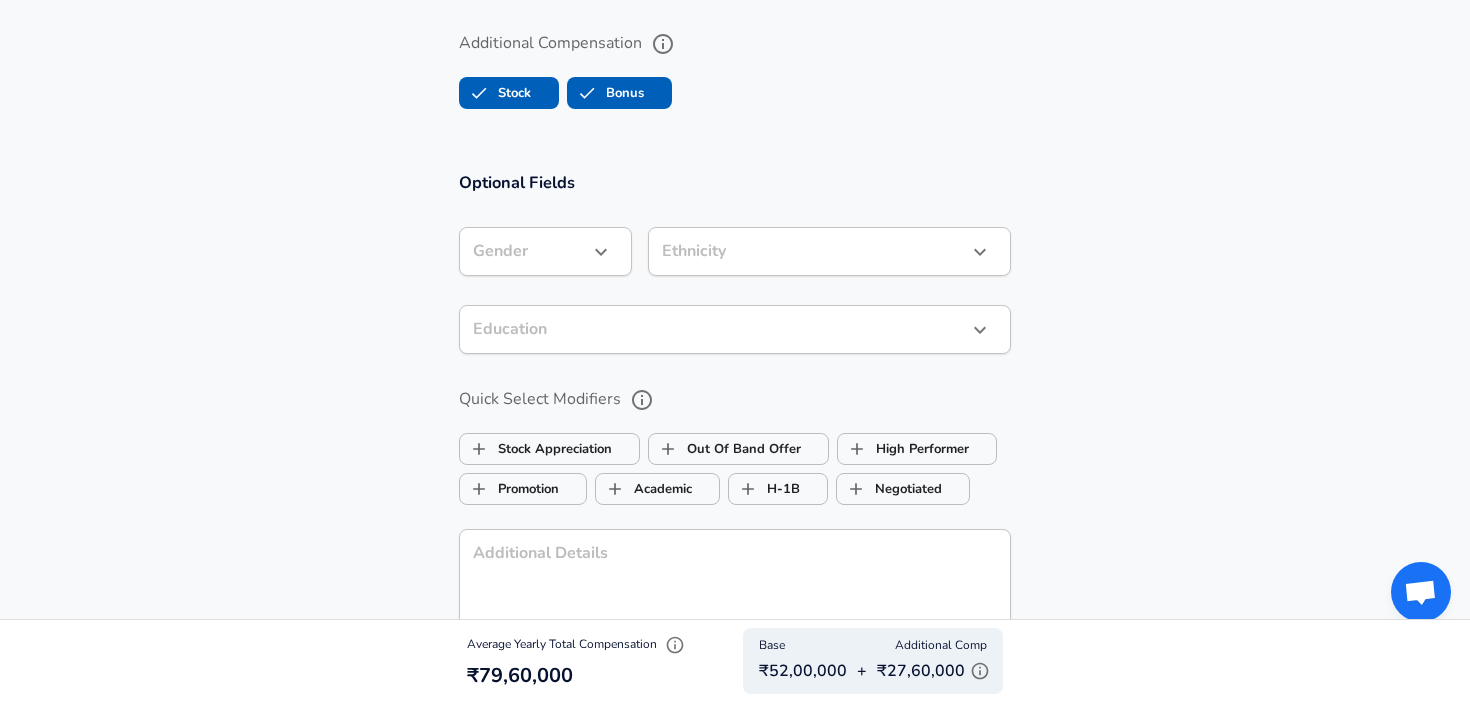 click on "Restart Add Your Salary Upload your offer letter   to verify your submission Enhance Privacy and Anonymity No Automatically hides specific fields until there are enough submissions to safely display the full details.   More Details Based on your submission and the data points that we have already collected, we will automatically hide and anonymize specific fields if there aren't enough data points to remain sufficiently anonymous. Company & Title Information   Enter the company you received your offer from Company DocuSign Company   Select the title that closest resembles your official title. This should be similar to the title that was present on your offer letter. Title Software Engineer Title Job Family Software Engineer Job Family   Select a Specialization that best fits your role. If you can't find one, select 'Other' to enter a custom specialization Select Specialization Distributed Systems (Back-End) Distributed Systems (Back-End) Select Specialization   Level P3 Level Work Experience and Location Yes" at bounding box center [735, -1524] 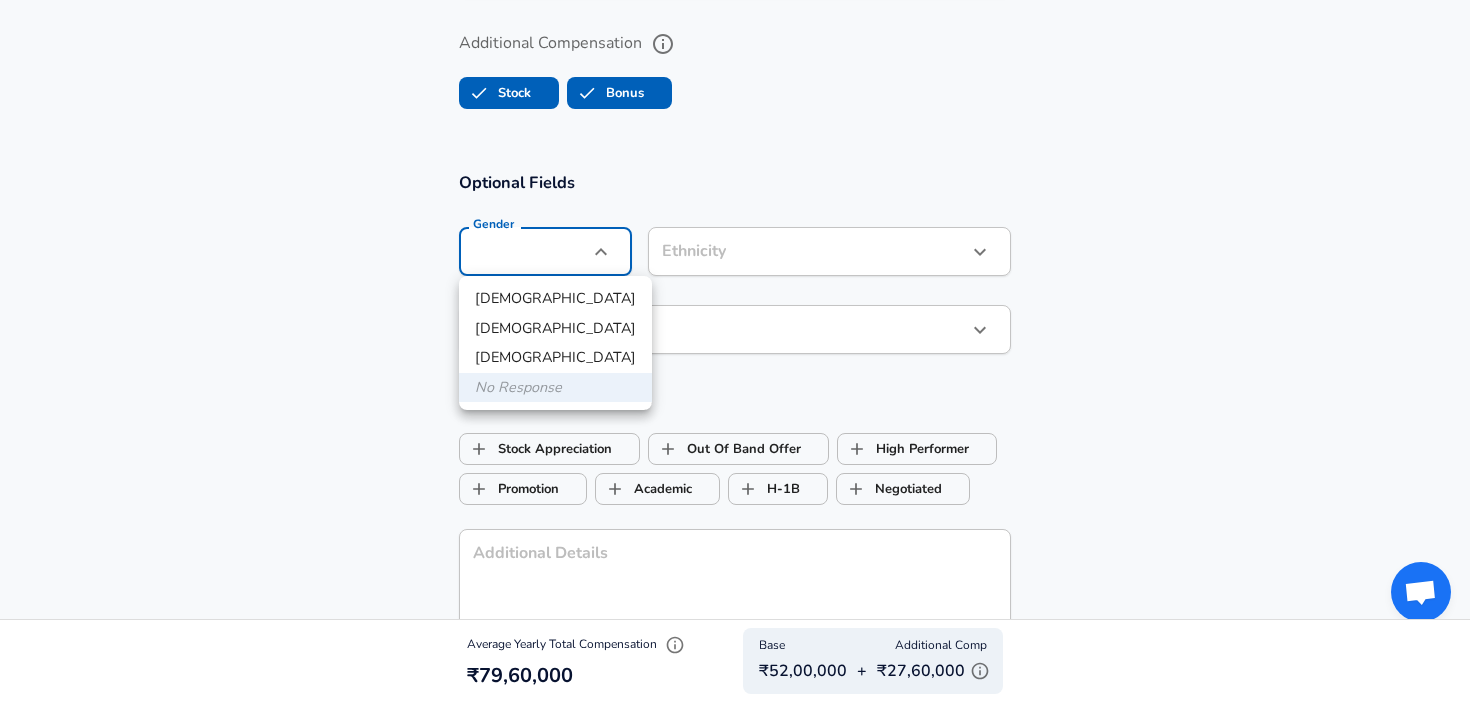 click on "[DEMOGRAPHIC_DATA]" at bounding box center [555, 299] 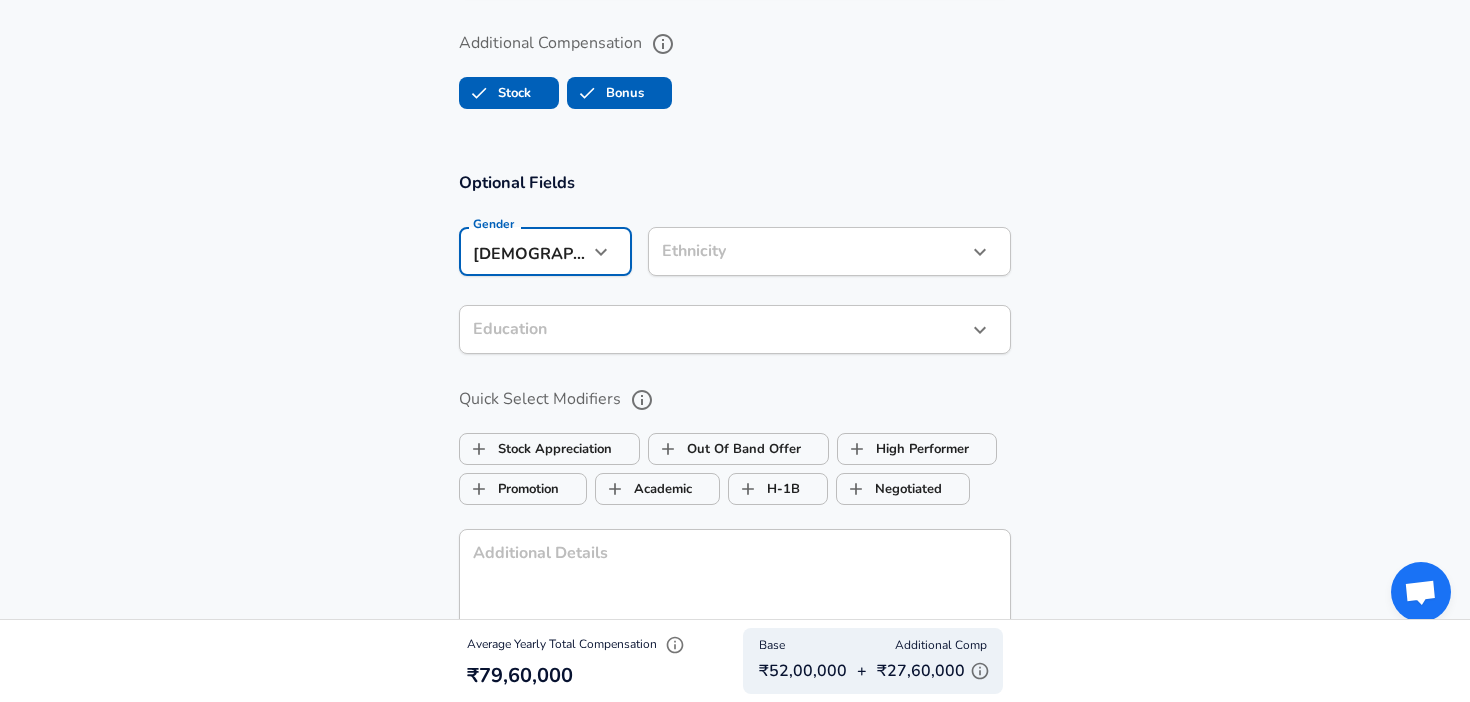 click on "Ethnicity ​ Ethnicity" at bounding box center [821, 250] 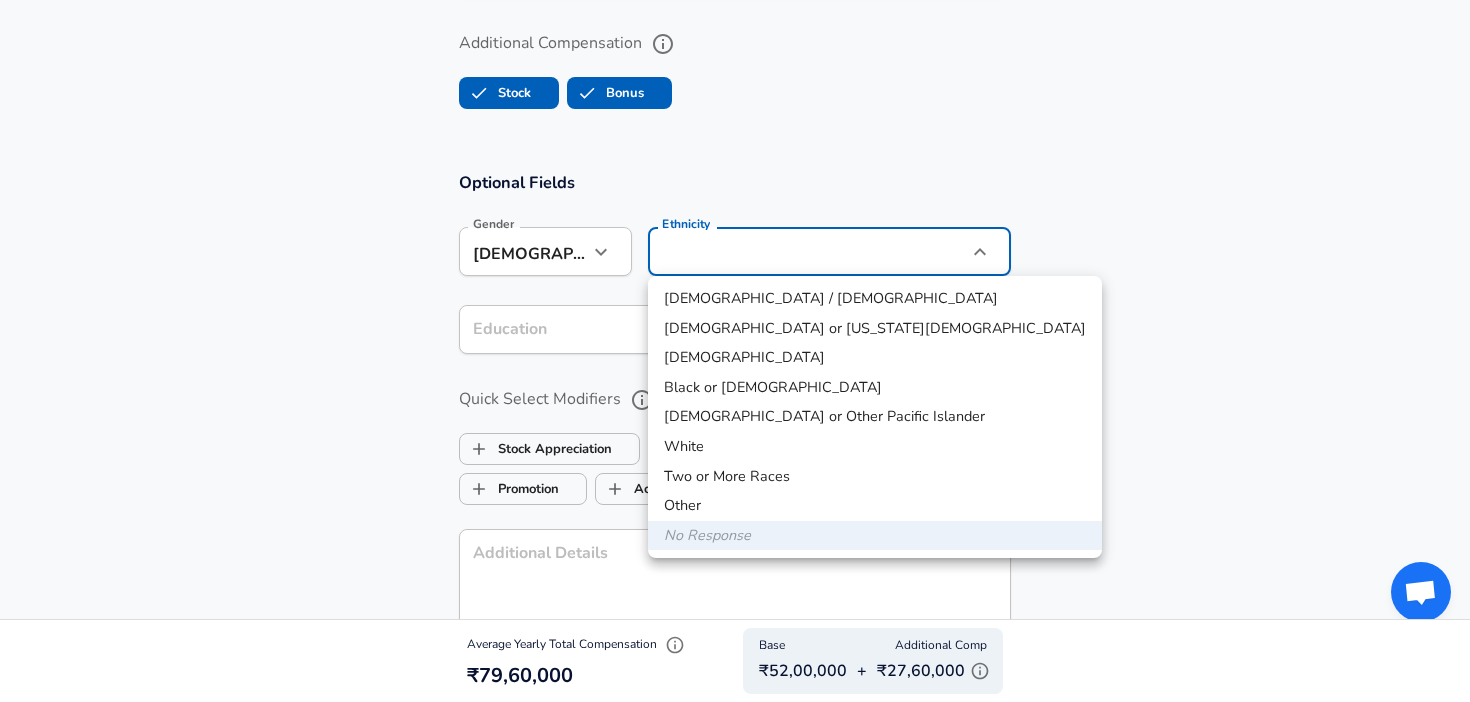 click on "Restart Add Your Salary Upload your offer letter   to verify your submission Enhance Privacy and Anonymity No Automatically hides specific fields until there are enough submissions to safely display the full details.   More Details Based on your submission and the data points that we have already collected, we will automatically hide and anonymize specific fields if there aren't enough data points to remain sufficiently anonymous. Company & Title Information   Enter the company you received your offer from Company DocuSign Company   Select the title that closest resembles your official title. This should be similar to the title that was present on your offer letter. Title Software Engineer Title Job Family Software Engineer Job Family   Select a Specialization that best fits your role. If you can't find one, select 'Other' to enter a custom specialization Select Specialization Distributed Systems (Back-End) Distributed Systems (Back-End) Select Specialization   Level P3 Level Work Experience and Location Yes" at bounding box center [735, -1524] 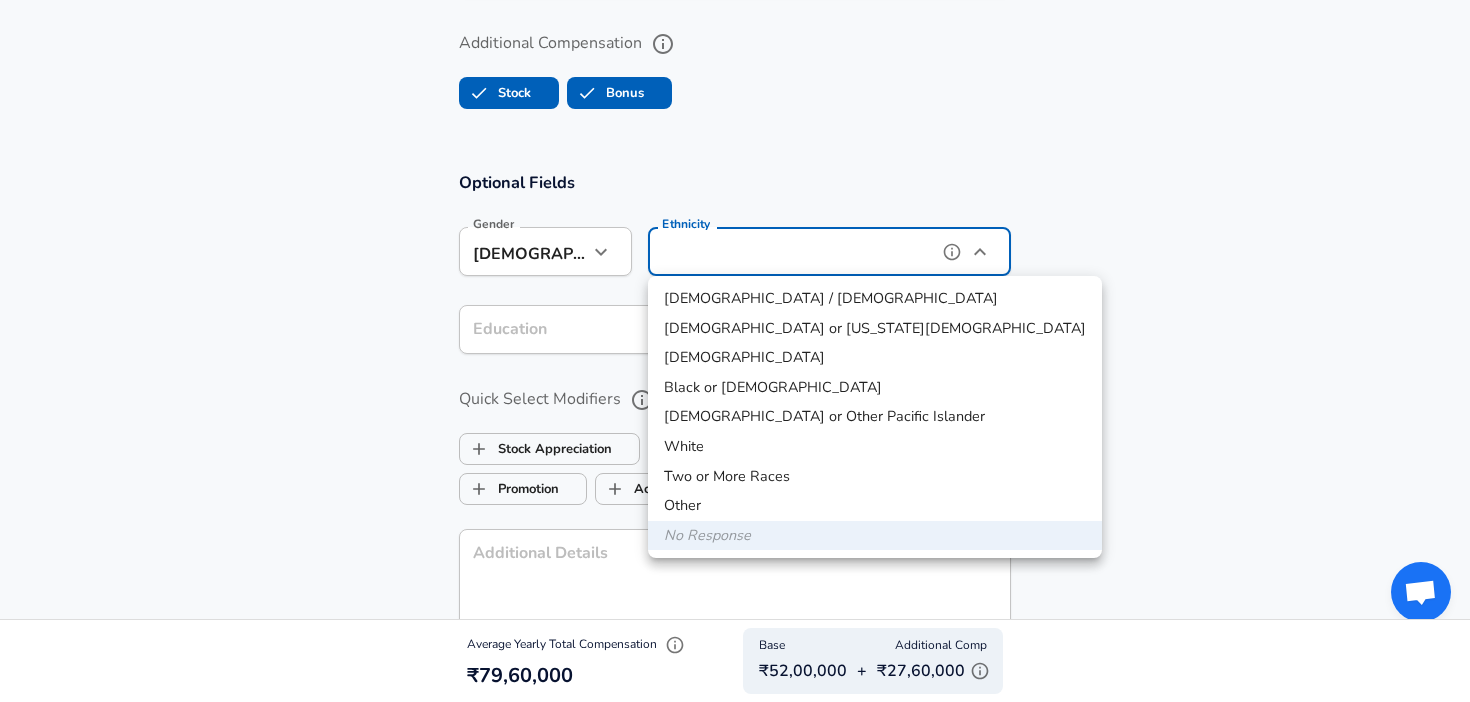 type on "[DEMOGRAPHIC_DATA]" 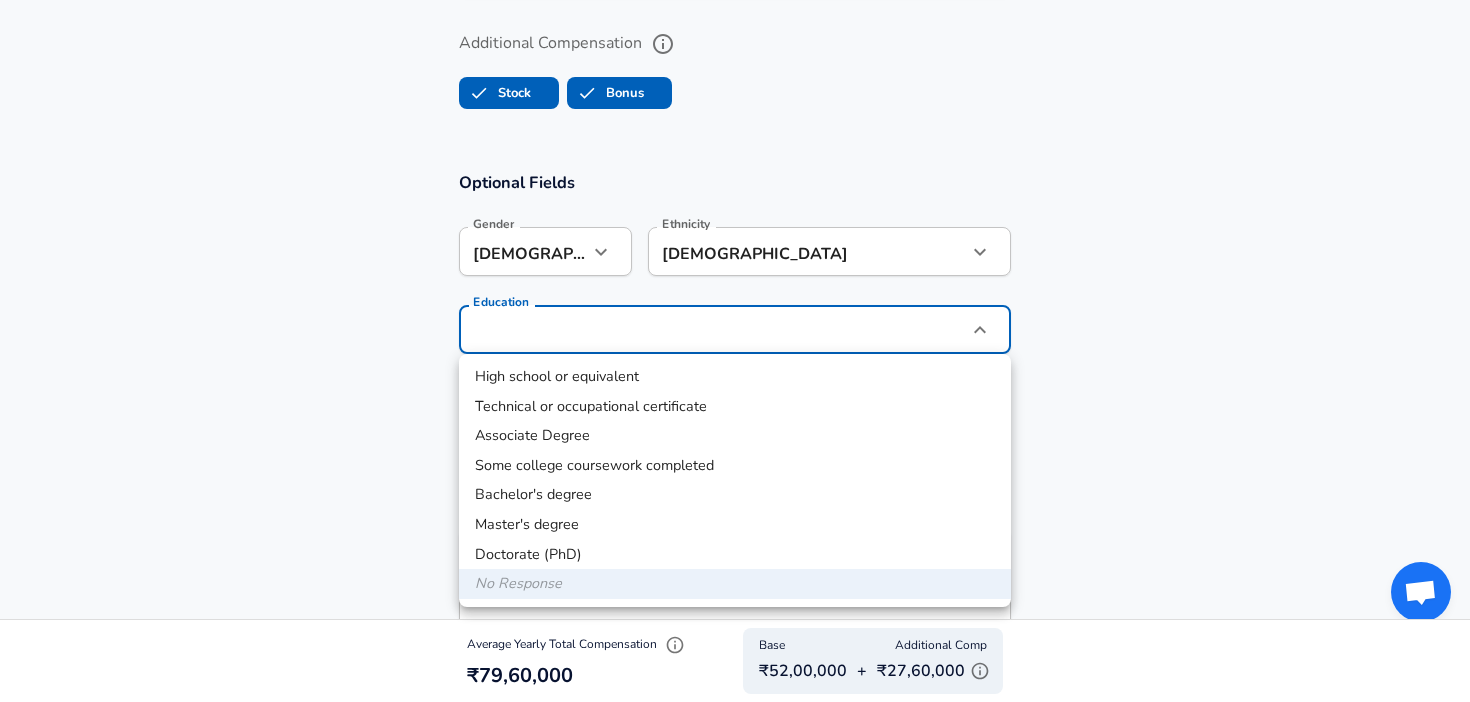 click on "Restart Add Your Salary Upload your offer letter   to verify your submission Enhance Privacy and Anonymity No Automatically hides specific fields until there are enough submissions to safely display the full details.   More Details Based on your submission and the data points that we have already collected, we will automatically hide and anonymize specific fields if there aren't enough data points to remain sufficiently anonymous. Company & Title Information   Enter the company you received your offer from Company DocuSign Company   Select the title that closest resembles your official title. This should be similar to the title that was present on your offer letter. Title Software Engineer Title Job Family Software Engineer Job Family   Select a Specialization that best fits your role. If you can't find one, select 'Other' to enter a custom specialization Select Specialization Distributed Systems (Back-End) Distributed Systems (Back-End) Select Specialization   Level P3 Level Work Experience and Location Yes" at bounding box center (735, -1524) 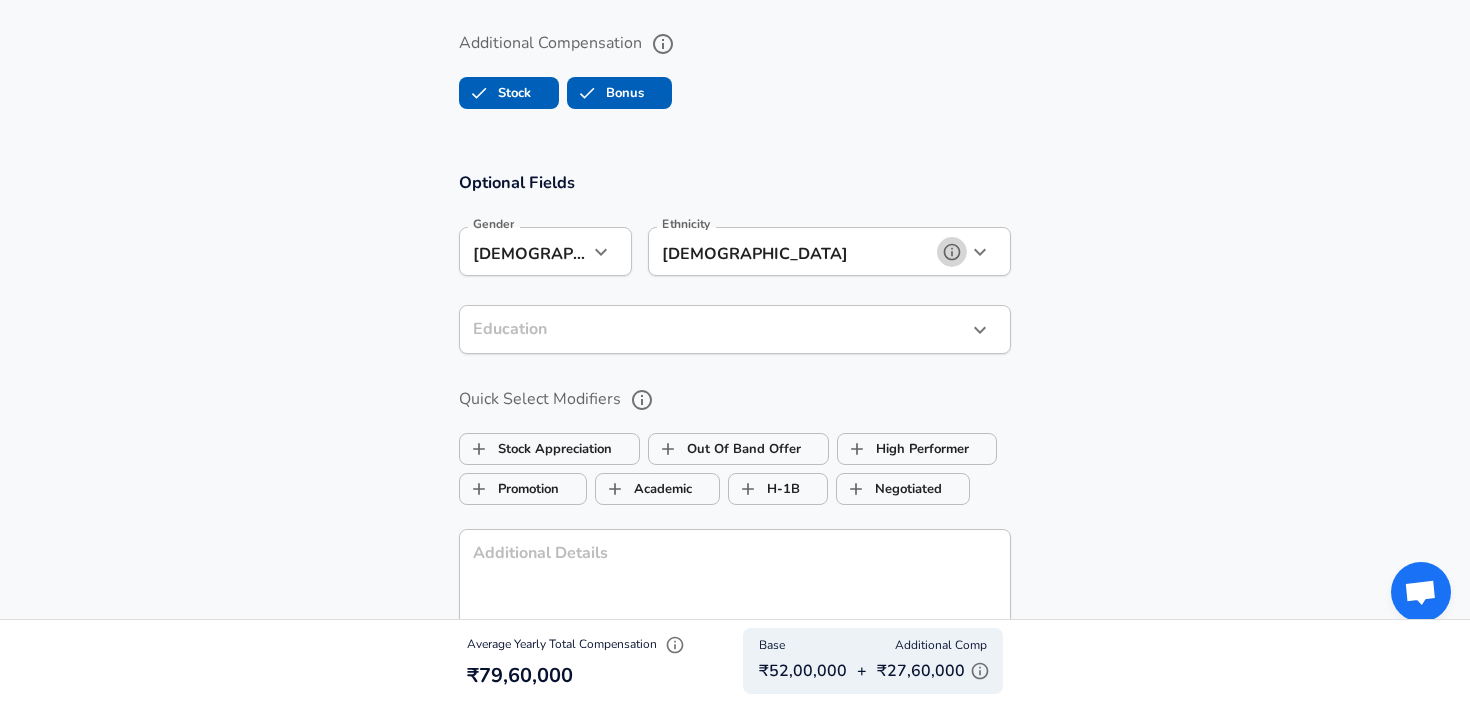 click 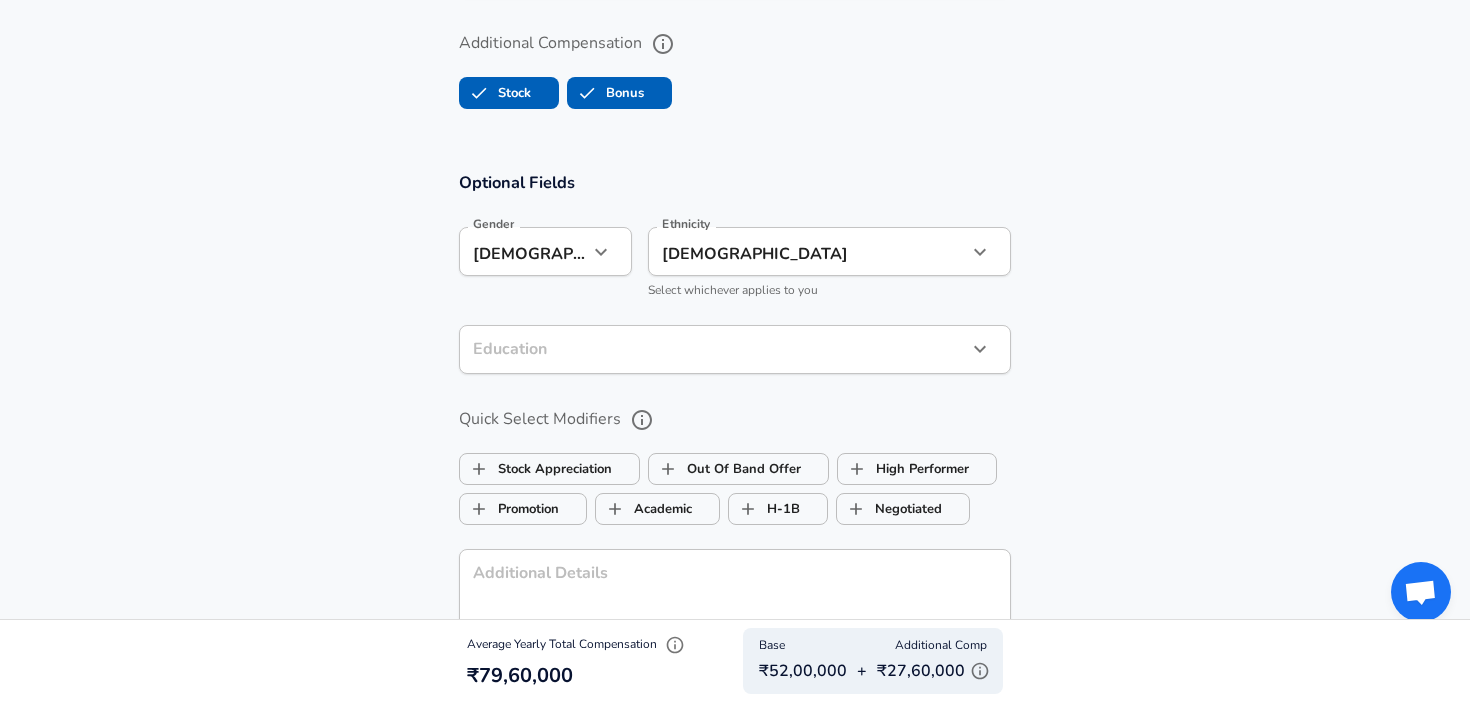click on "Restart Add Your Salary Upload your offer letter   to verify your submission Enhance Privacy and Anonymity No Automatically hides specific fields until there are enough submissions to safely display the full details.   More Details Based on your submission and the data points that we have already collected, we will automatically hide and anonymize specific fields if there aren't enough data points to remain sufficiently anonymous. Company & Title Information   Enter the company you received your offer from Company DocuSign Company   Select the title that closest resembles your official title. This should be similar to the title that was present on your offer letter. Title Software Engineer Title Job Family Software Engineer Job Family   Select a Specialization that best fits your role. If you can't find one, select 'Other' to enter a custom specialization Select Specialization Distributed Systems (Back-End) Distributed Systems (Back-End) Select Specialization   Level P3 Level Work Experience and Location Yes" at bounding box center [735, -1524] 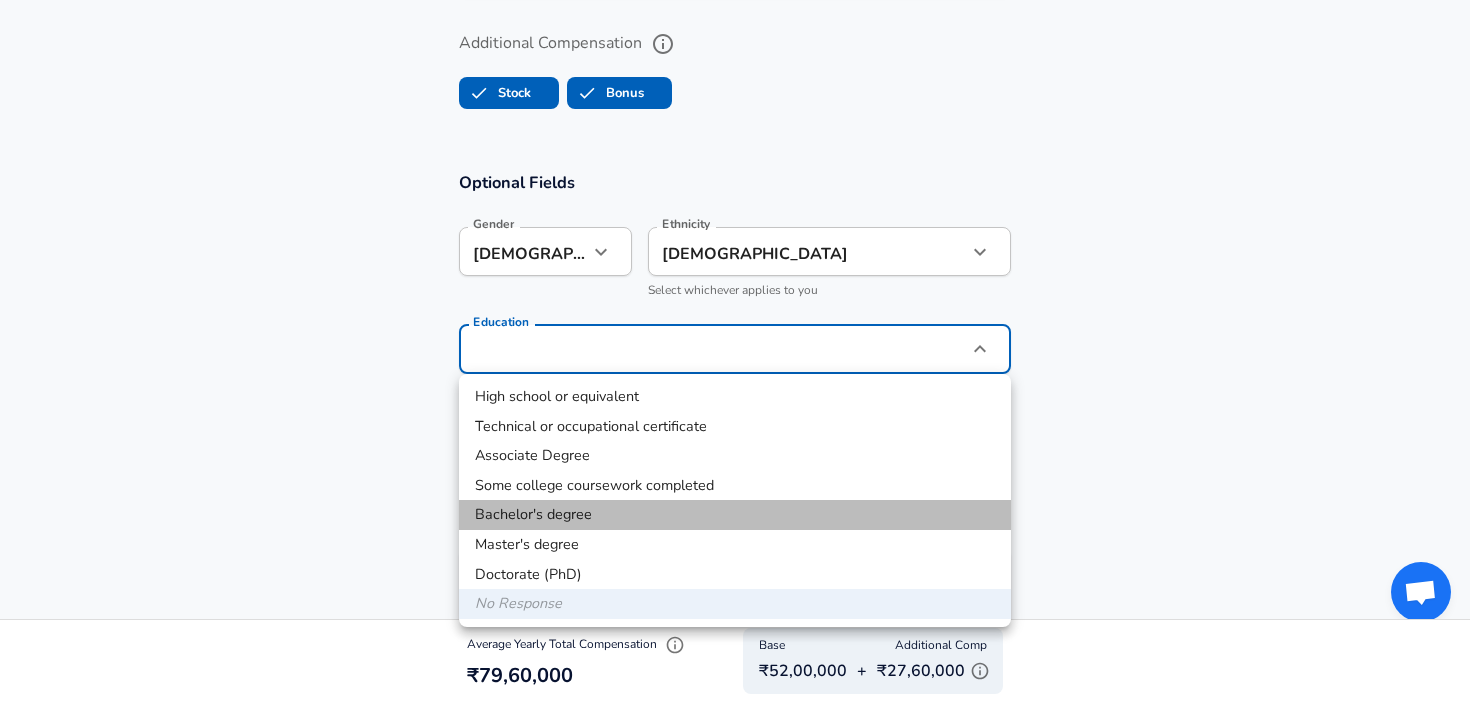 click on "Bachelor's degree" at bounding box center [735, 515] 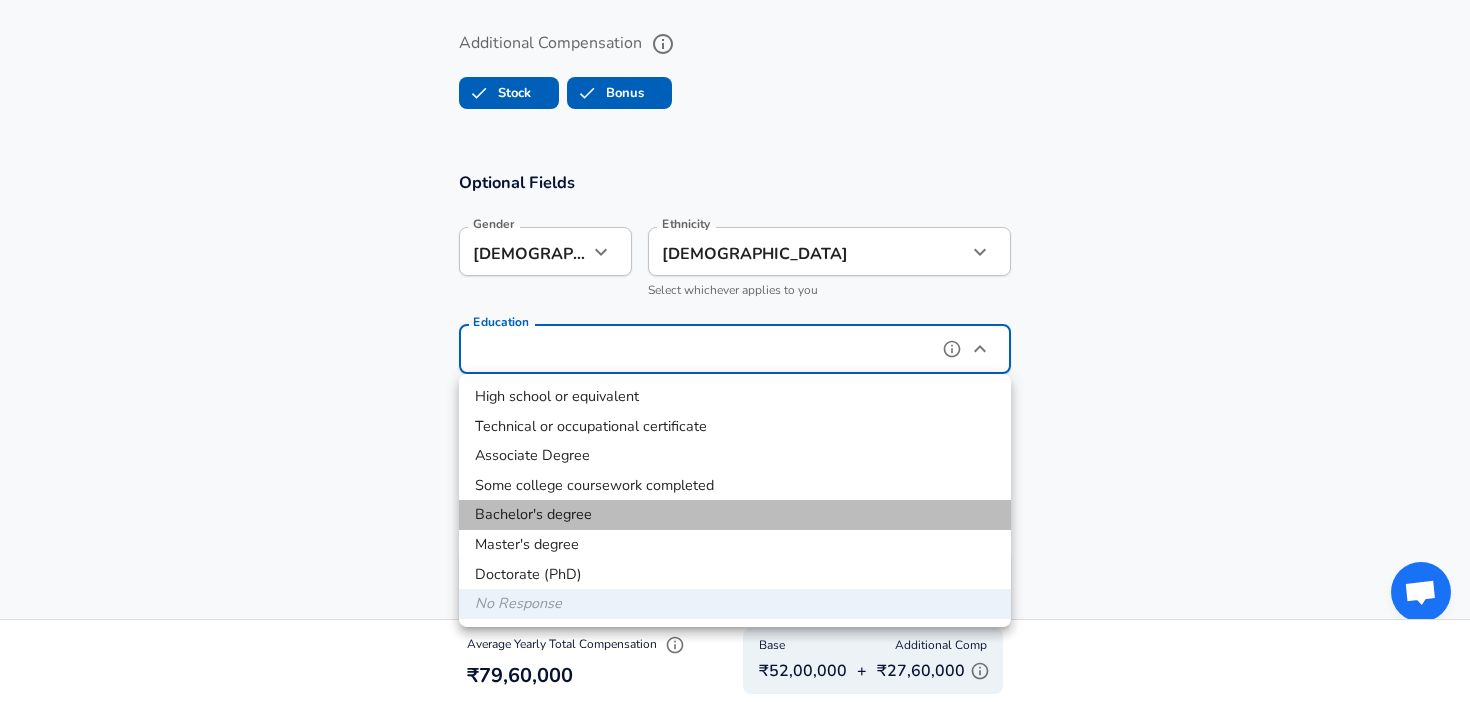 type on "Bachelors degree" 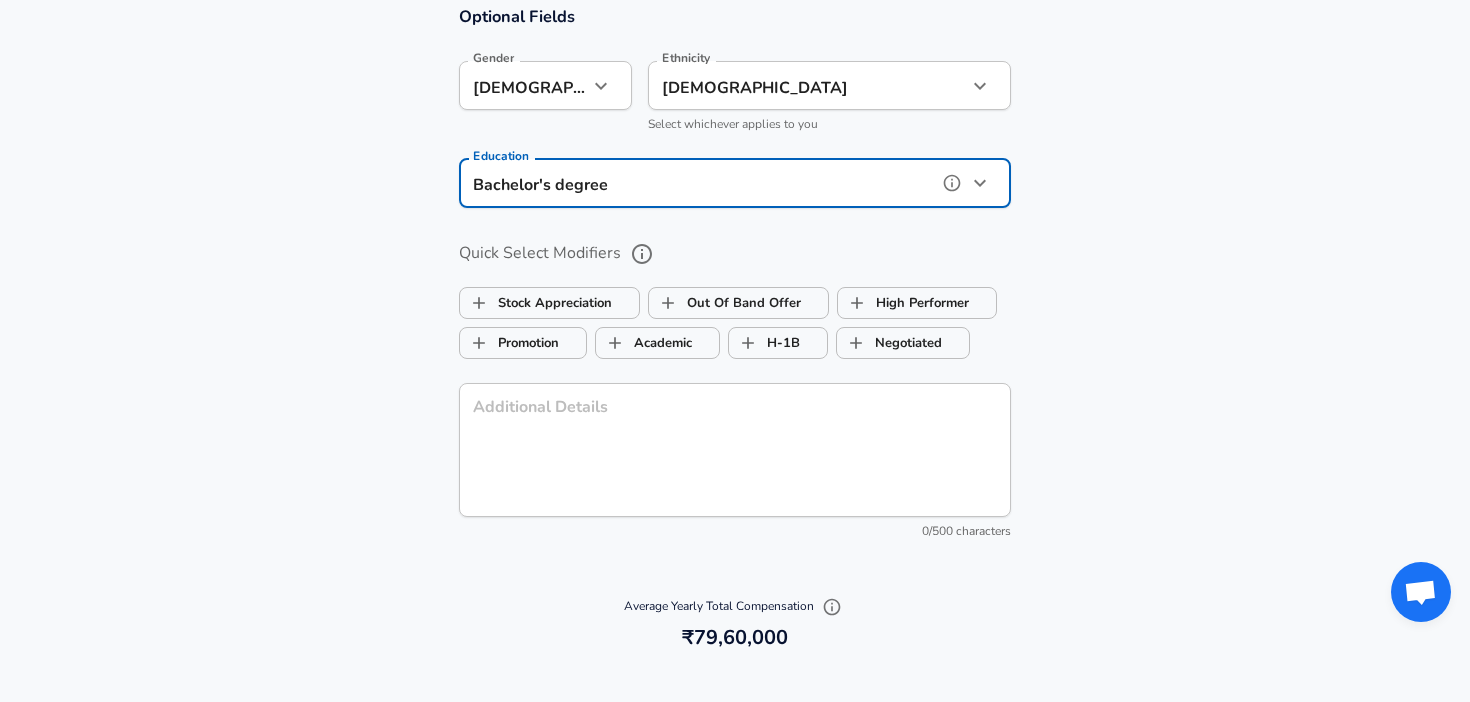 scroll, scrollTop: 2083, scrollLeft: 0, axis: vertical 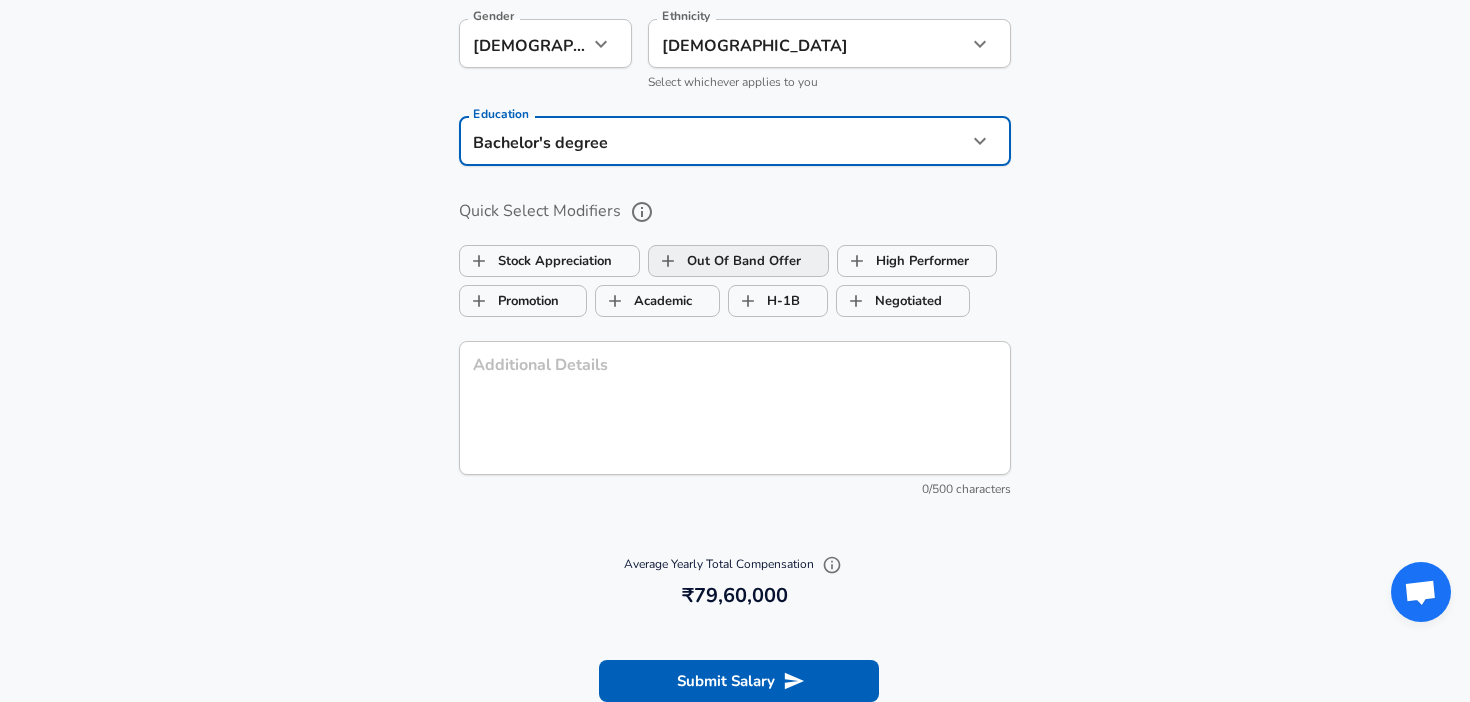 click on "Out Of Band Offer" at bounding box center [725, 261] 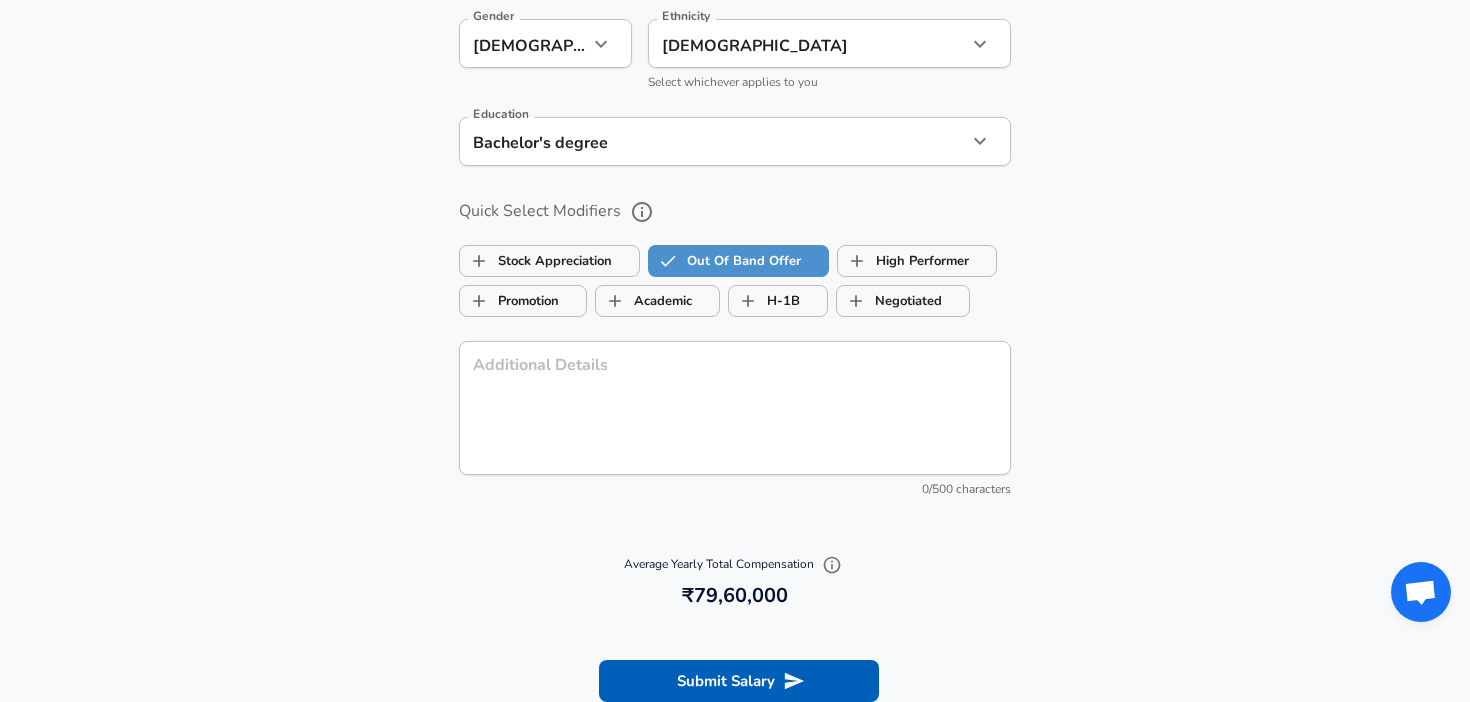 click on "Out Of Band Offer" at bounding box center (725, 261) 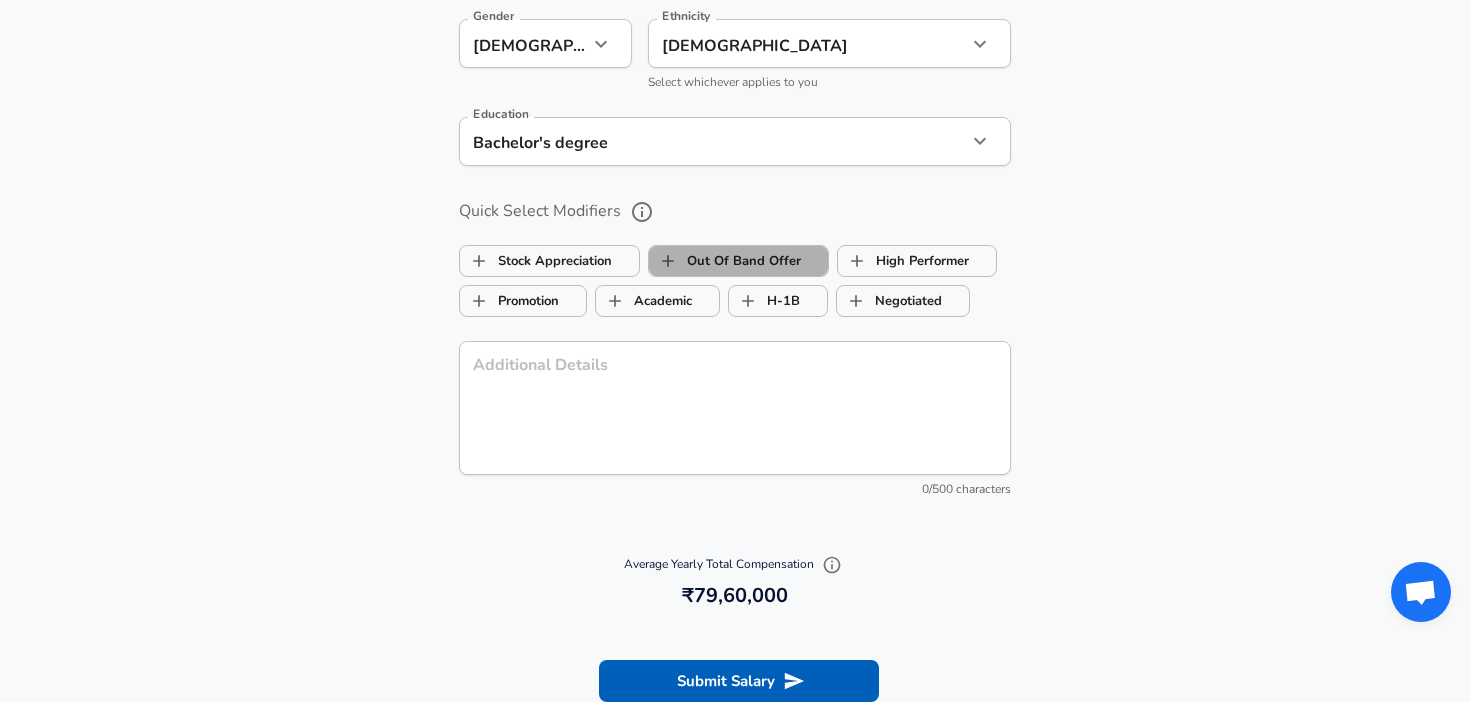 click on "Out Of Band Offer" at bounding box center [725, 261] 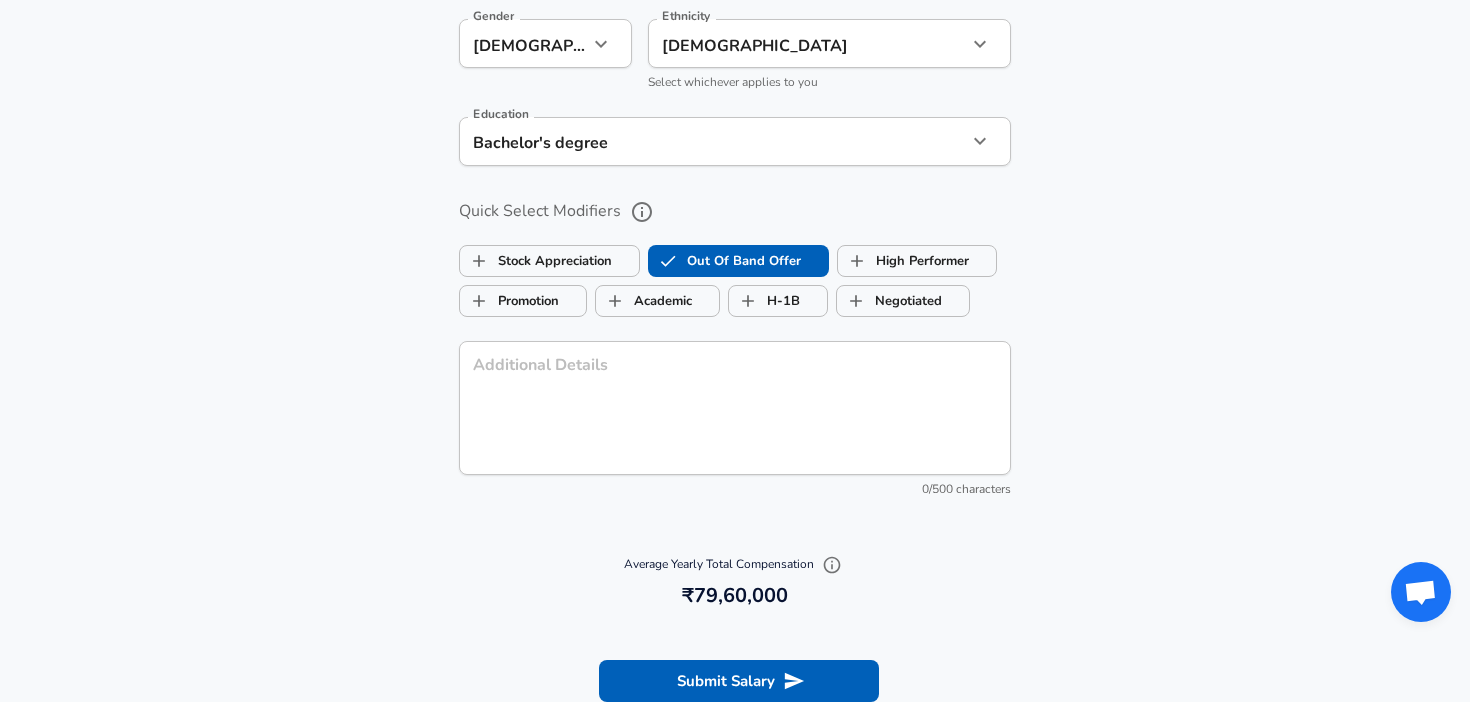 click on "Out Of Band Offer" at bounding box center [725, 261] 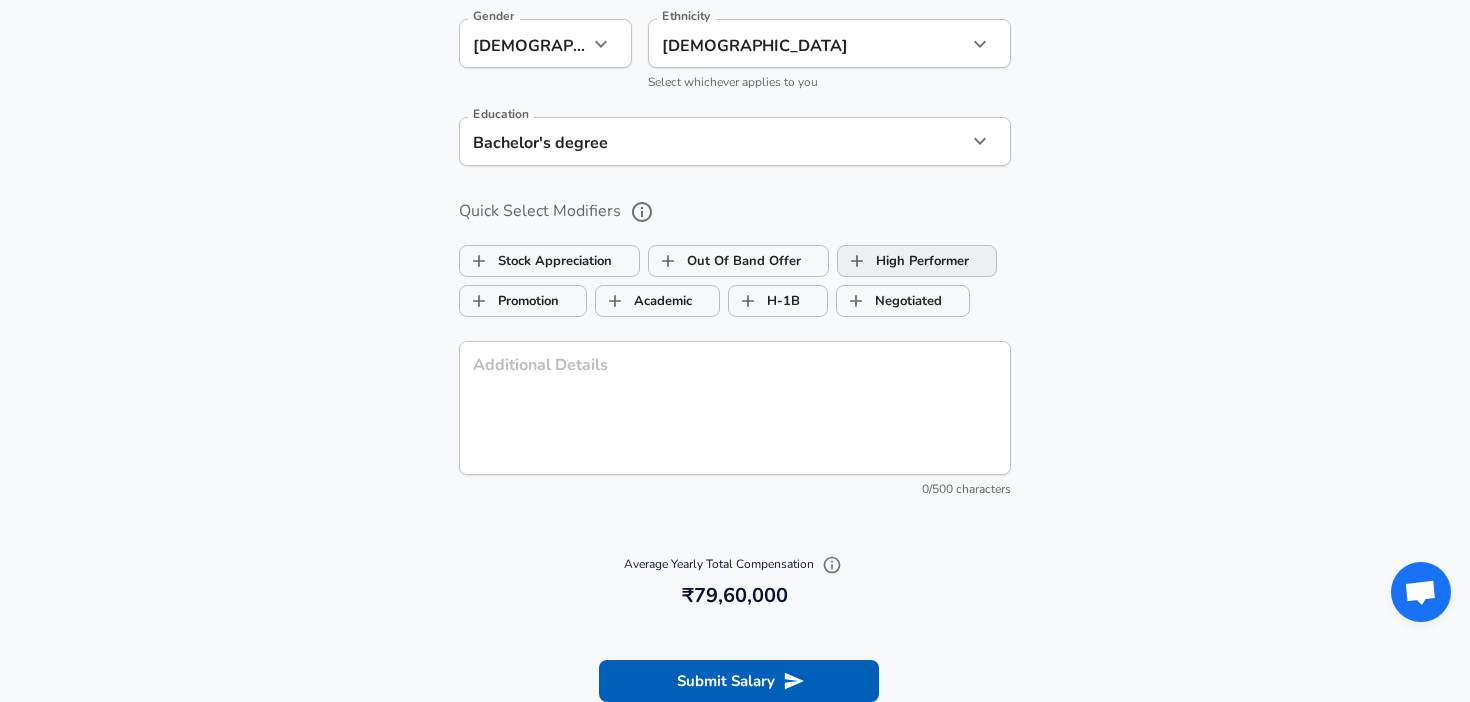 click on "High Performer" at bounding box center [903, 261] 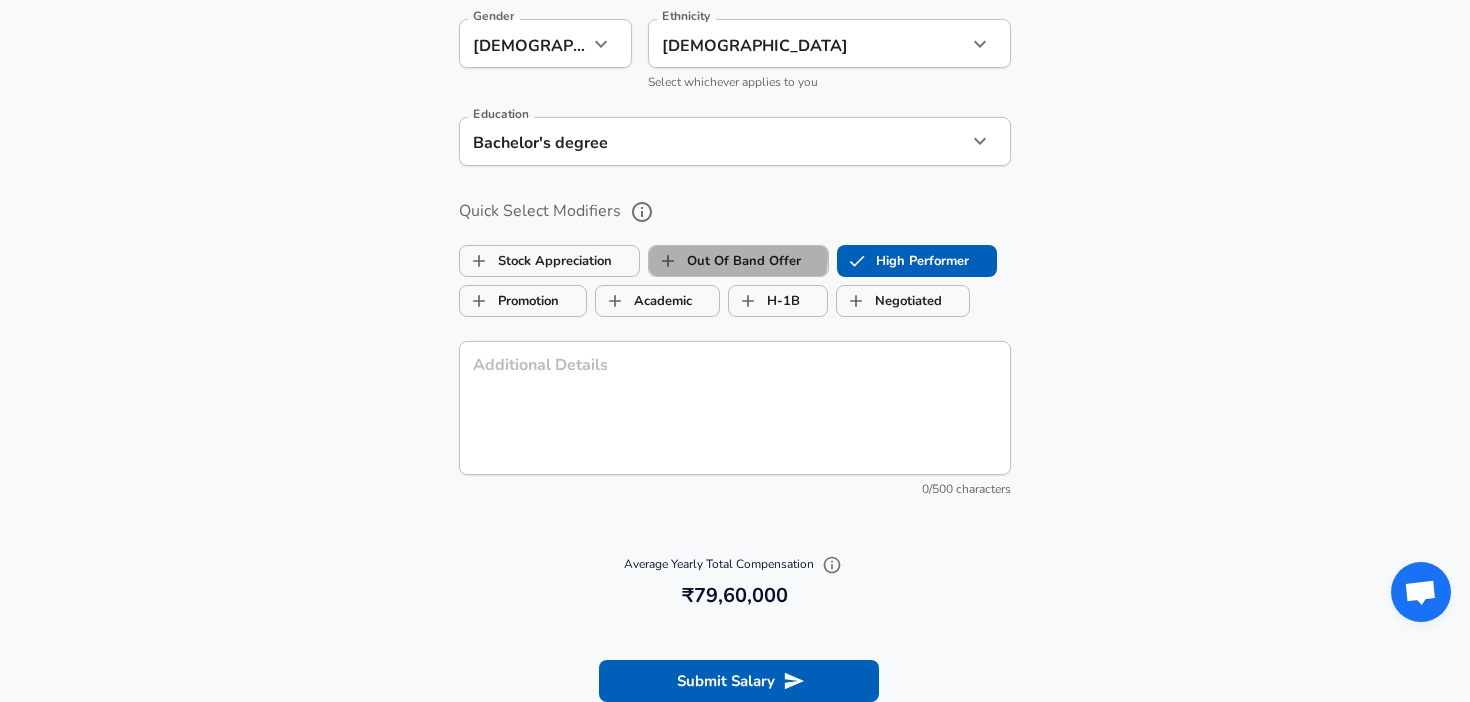 click on "Out Of Band Offer" at bounding box center [725, 261] 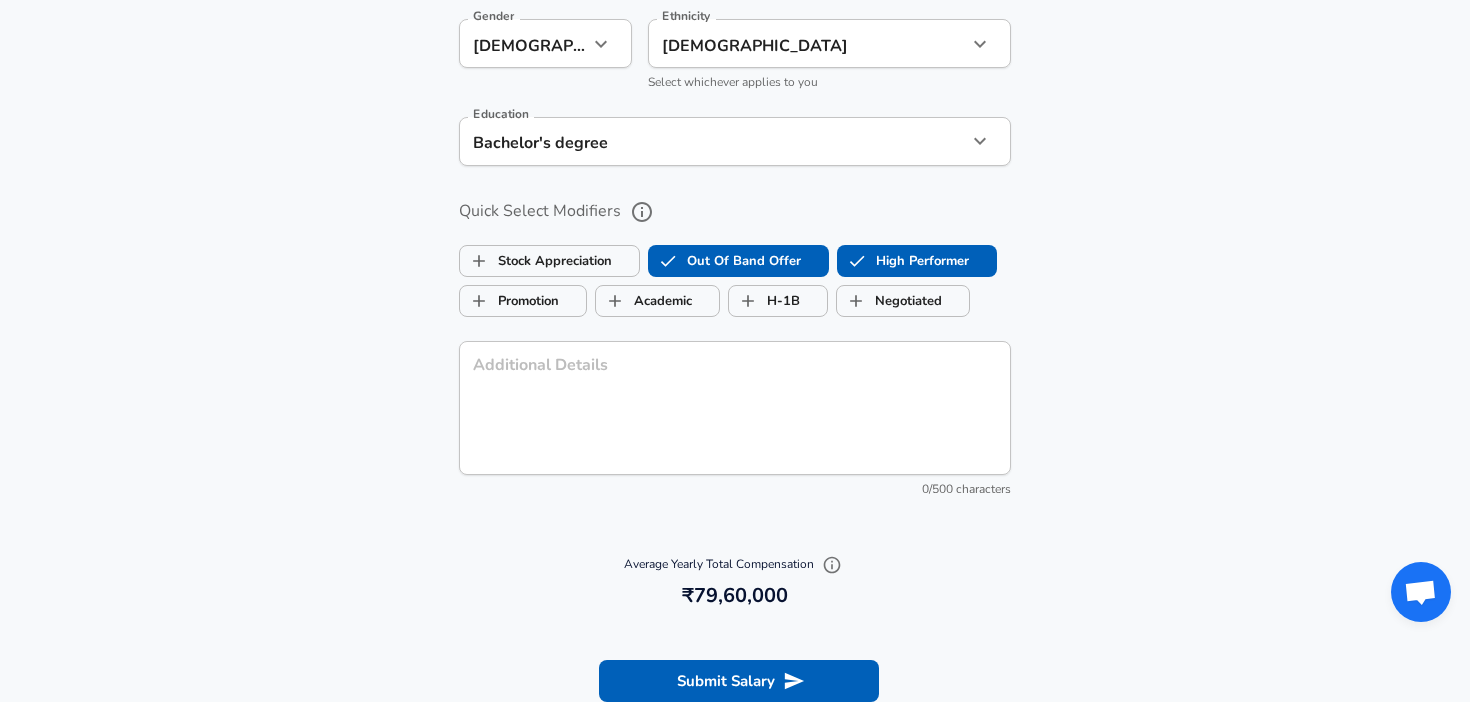 click on "High Performer" at bounding box center (903, 261) 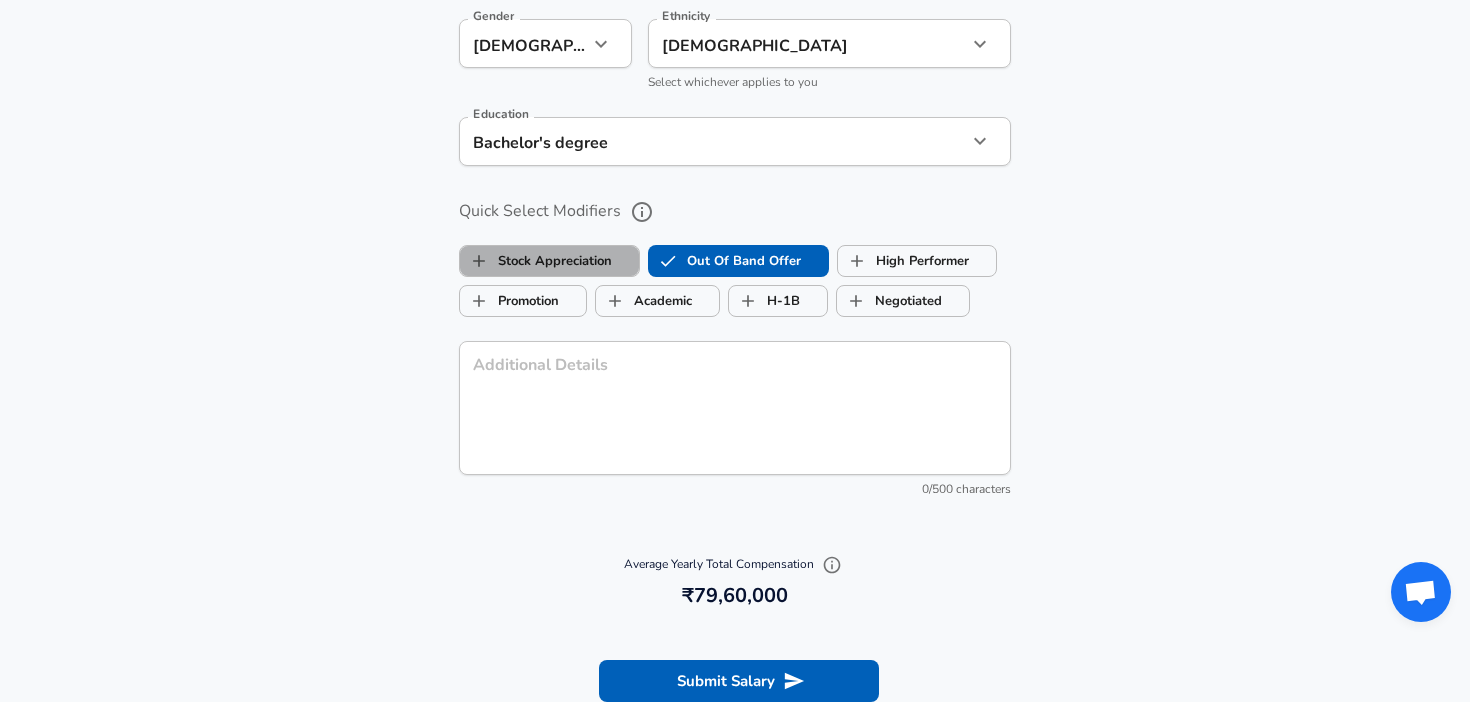 click on "Stock Appreciation" at bounding box center [536, 261] 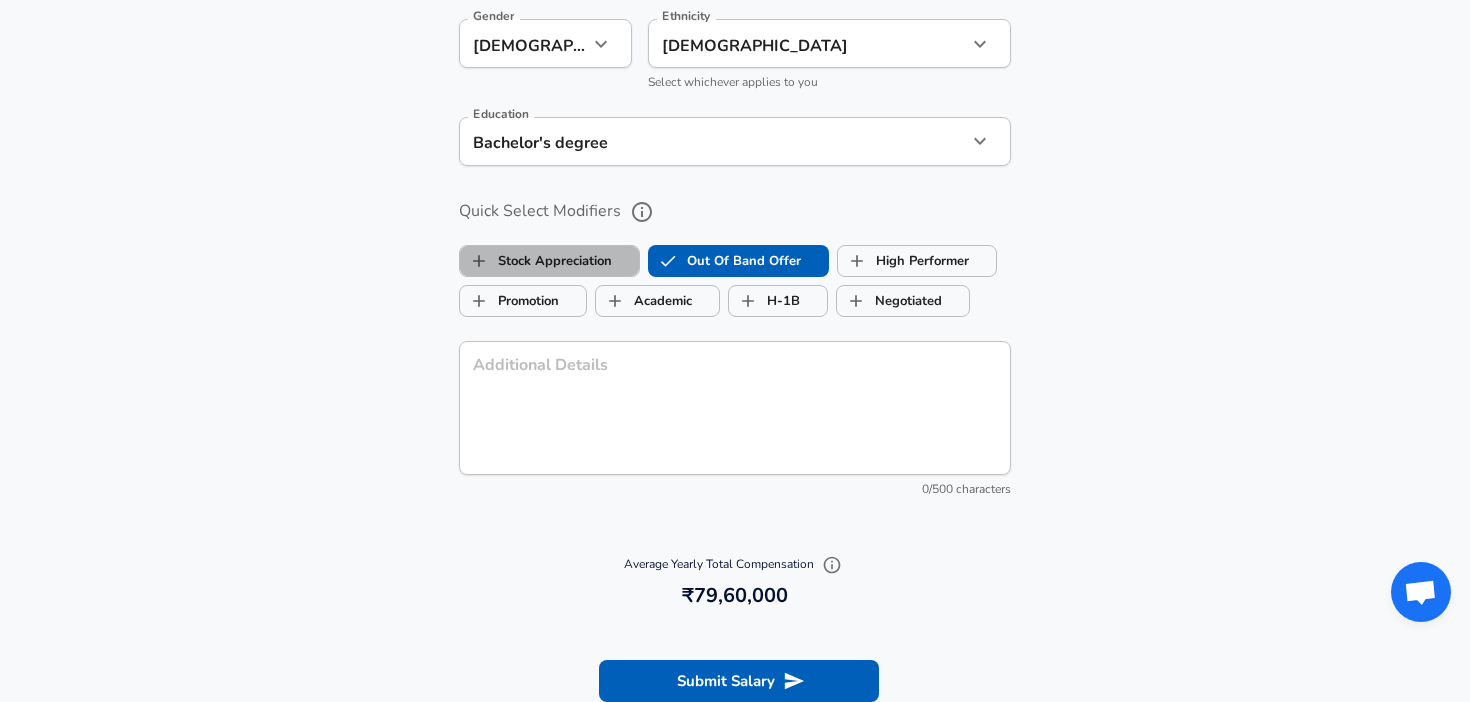 checkbox on "true" 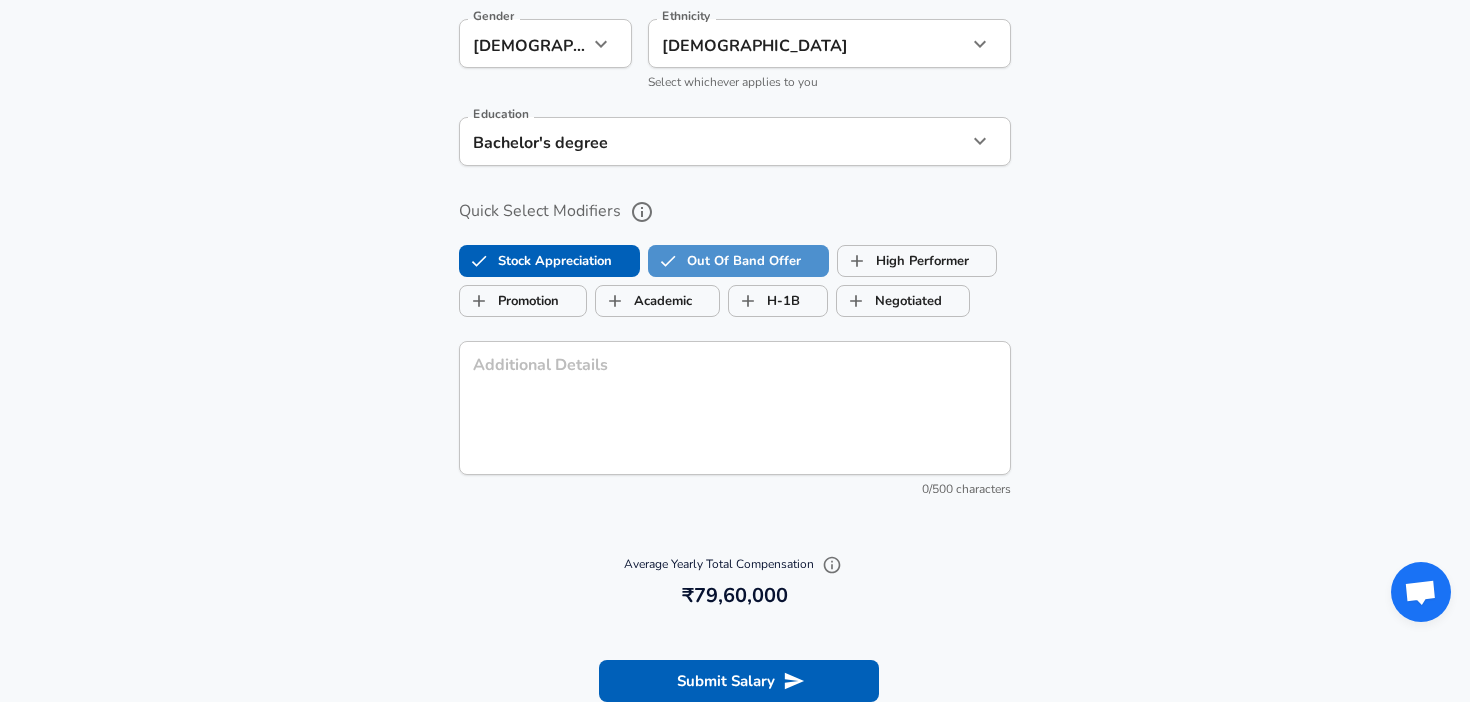 click on "Out Of Band Offer" at bounding box center (725, 261) 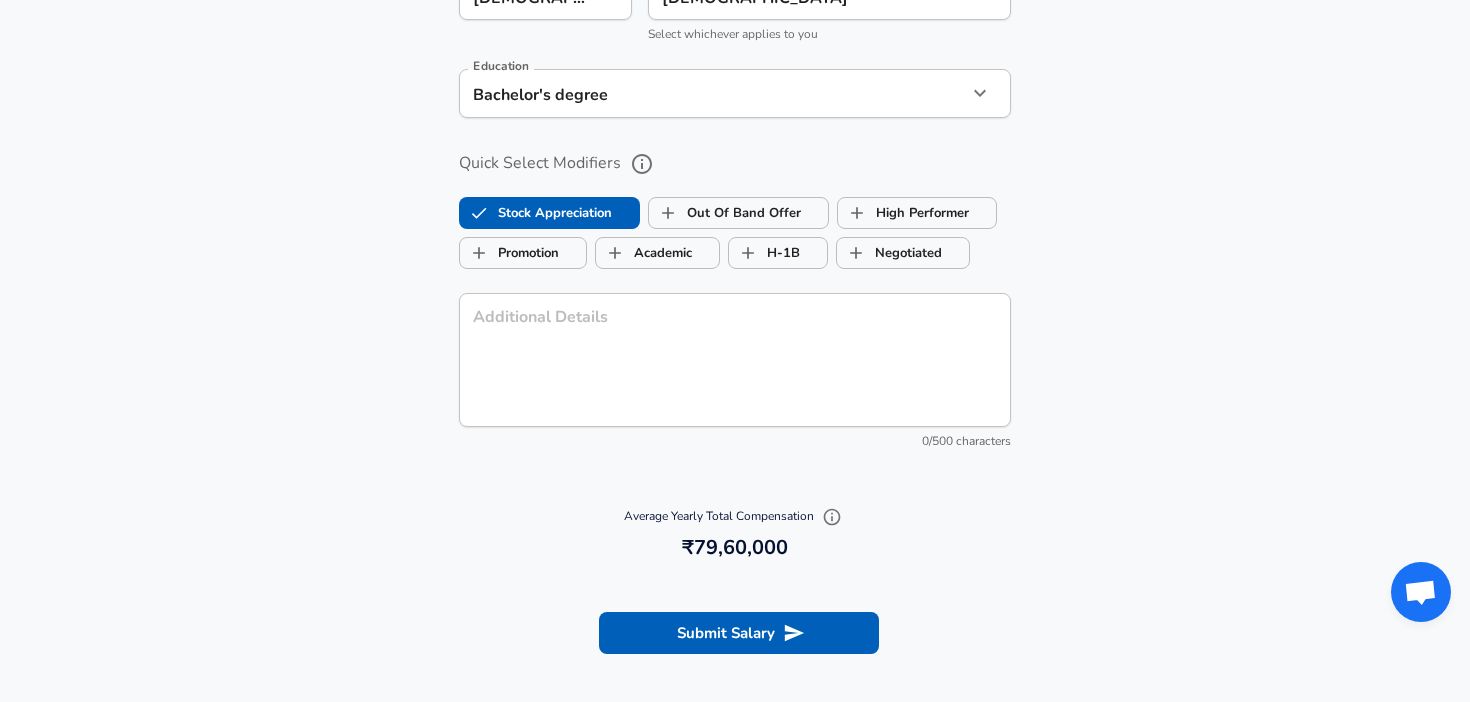 scroll, scrollTop: 2144, scrollLeft: 0, axis: vertical 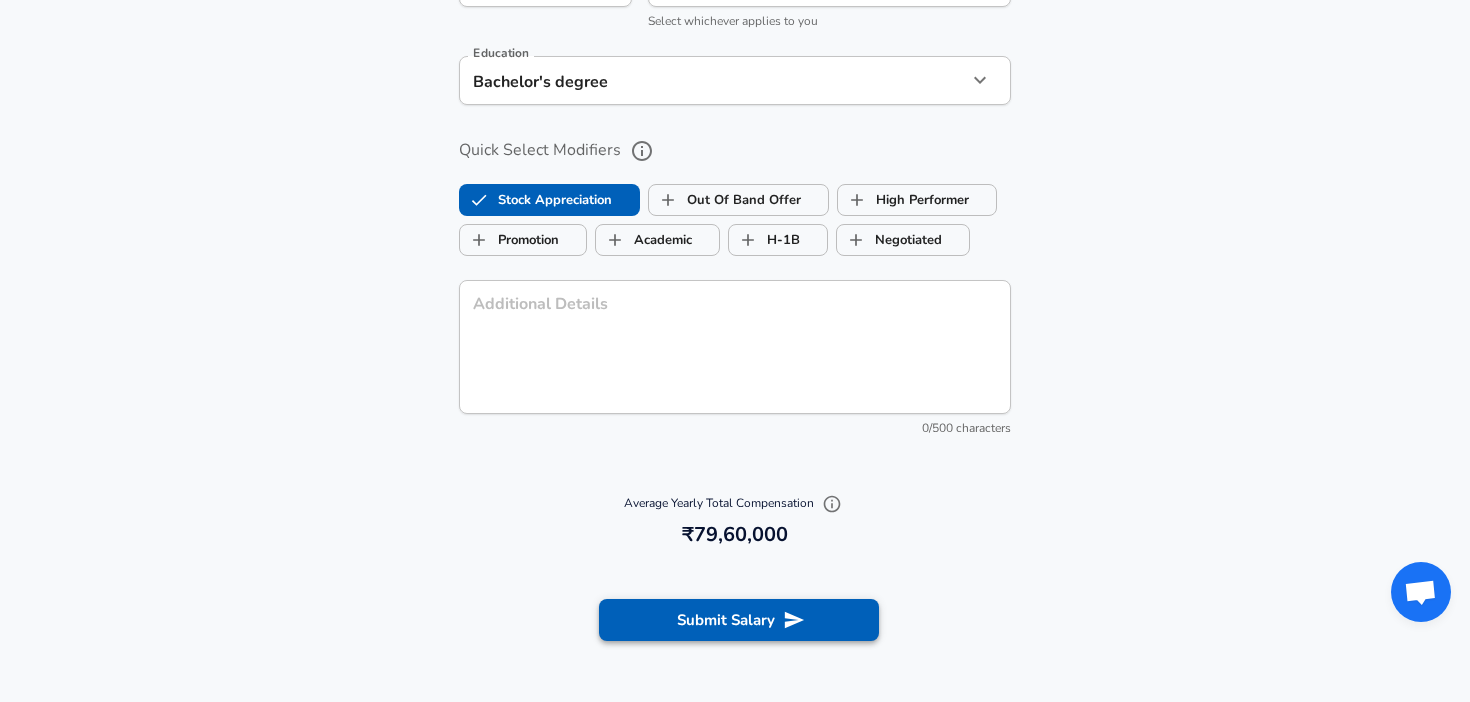 click 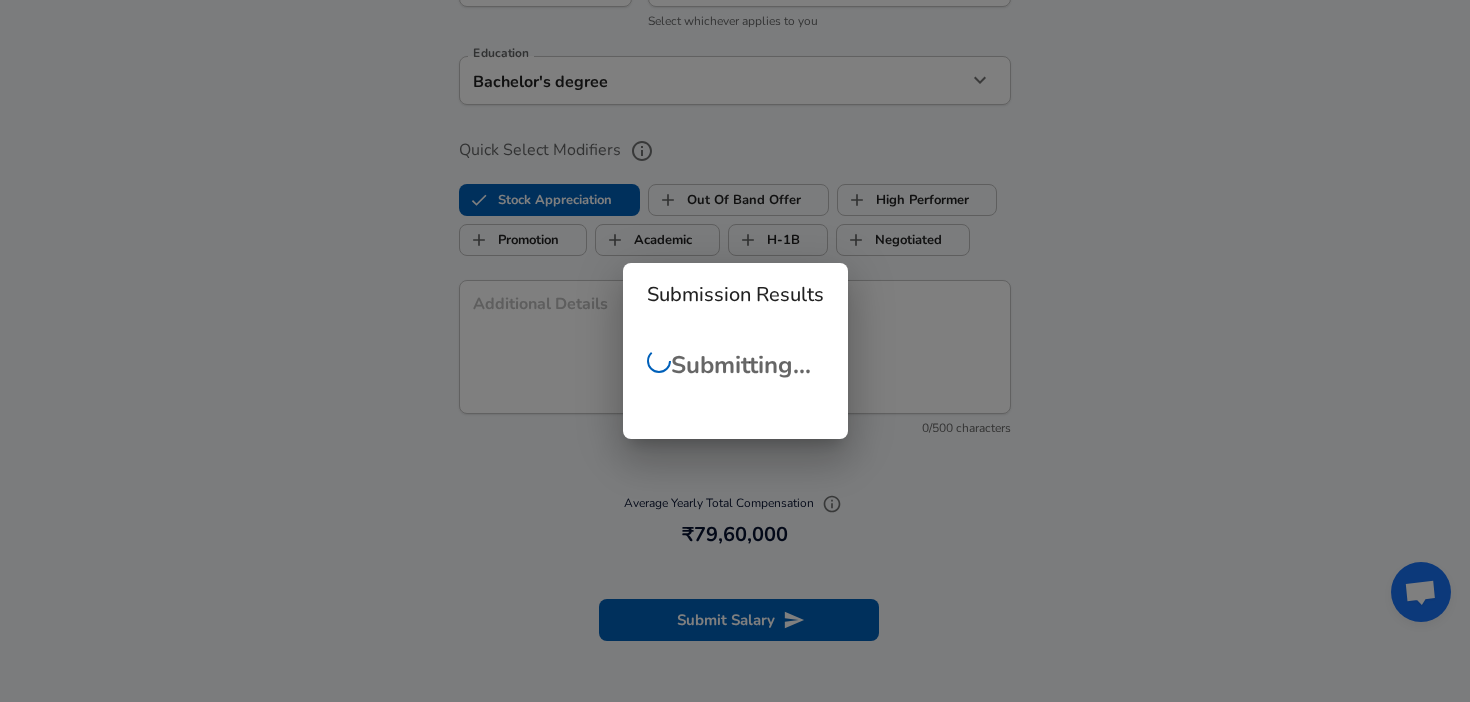 scroll, scrollTop: 439, scrollLeft: 0, axis: vertical 